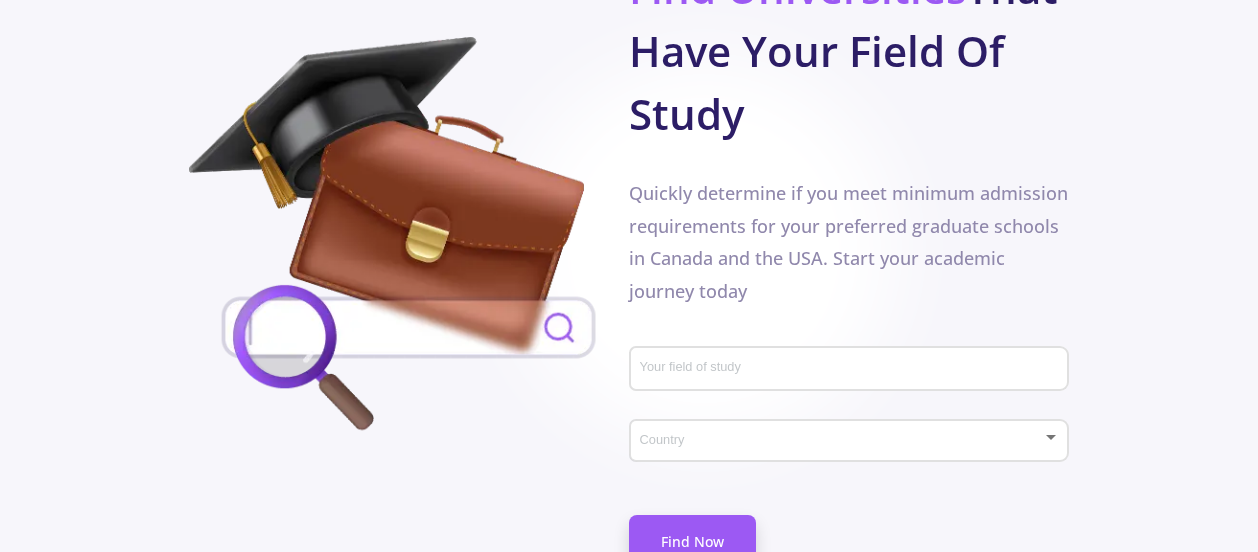 scroll, scrollTop: 1177, scrollLeft: 0, axis: vertical 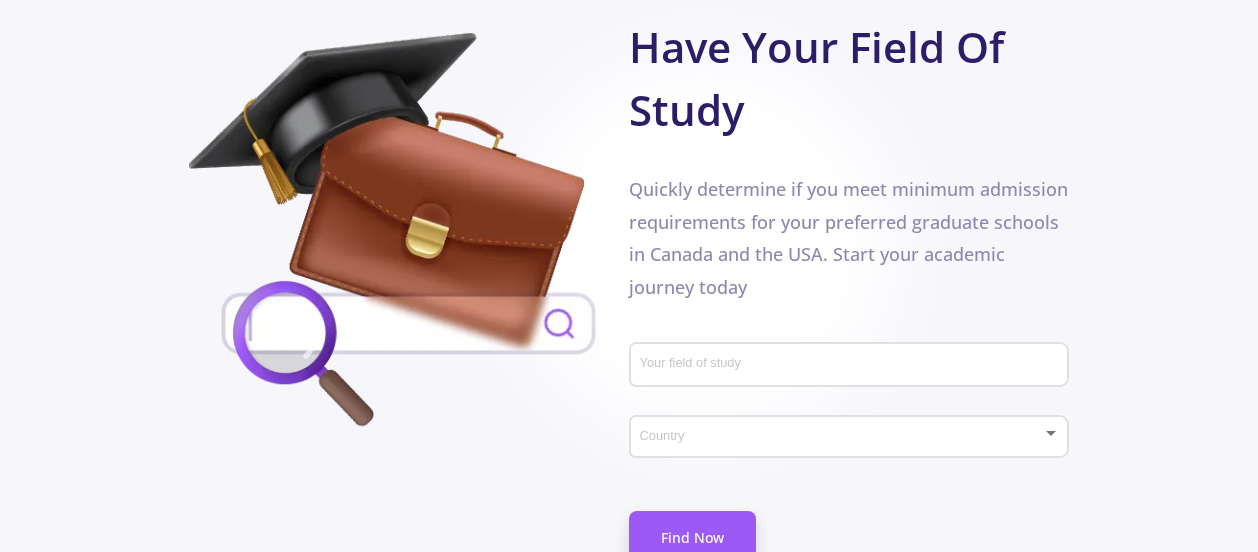 click on "Your field of study" 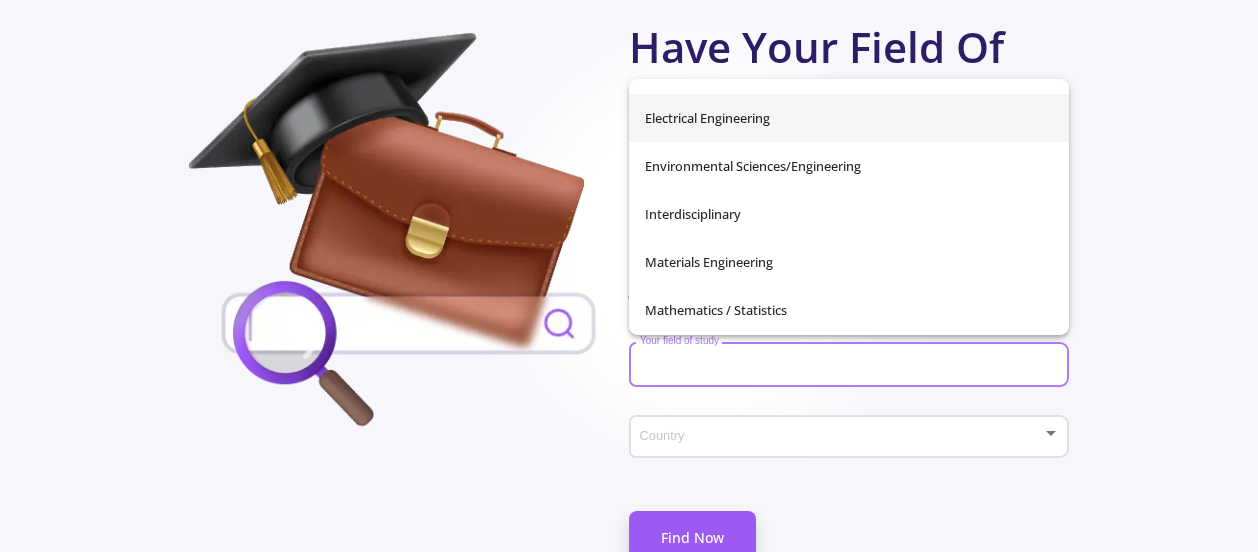 scroll, scrollTop: 418, scrollLeft: 0, axis: vertical 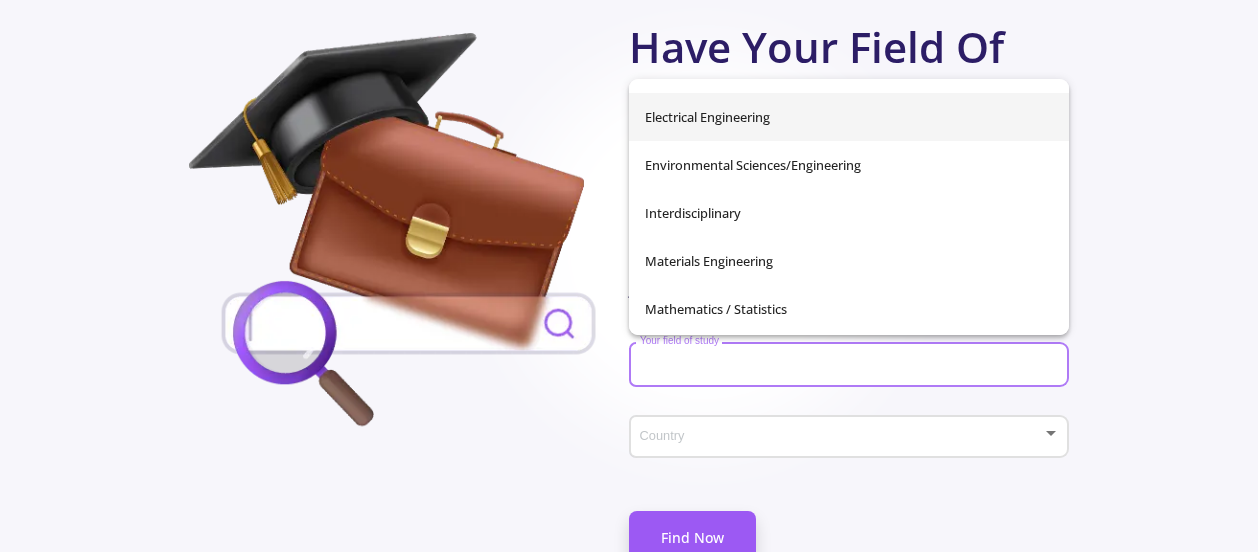 click on "Electrical Engineering" at bounding box center (849, 117) 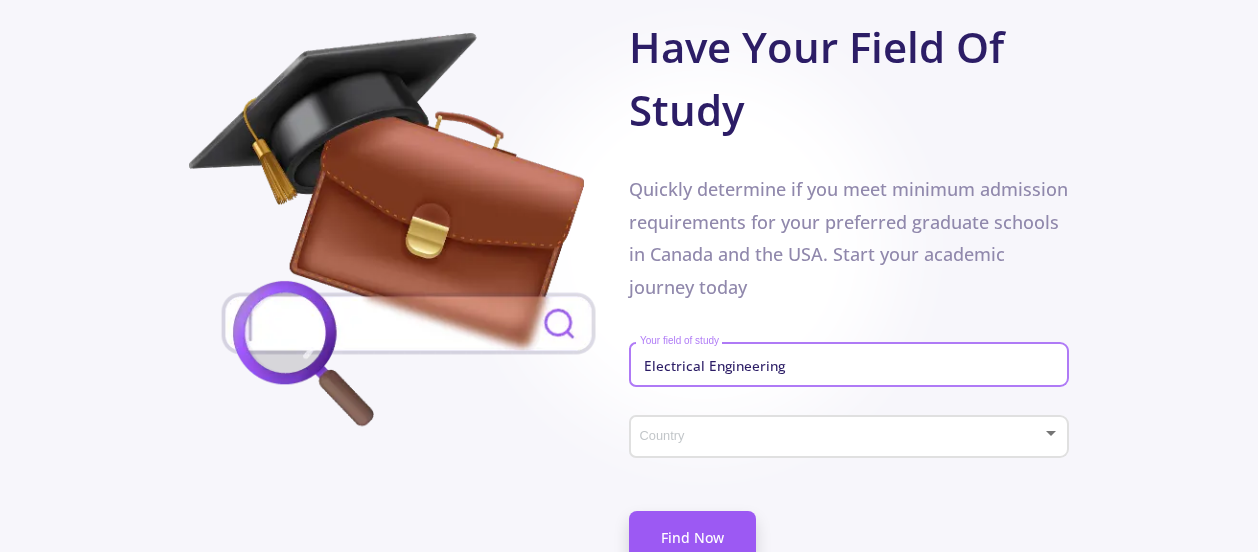 click at bounding box center [840, 437] 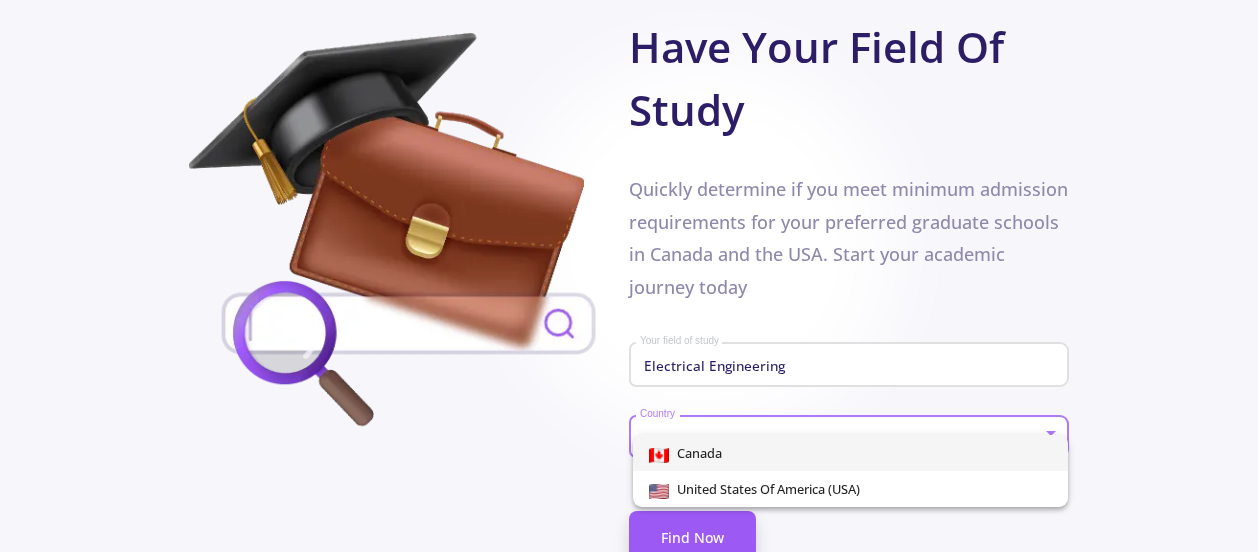 click at bounding box center [629, 276] 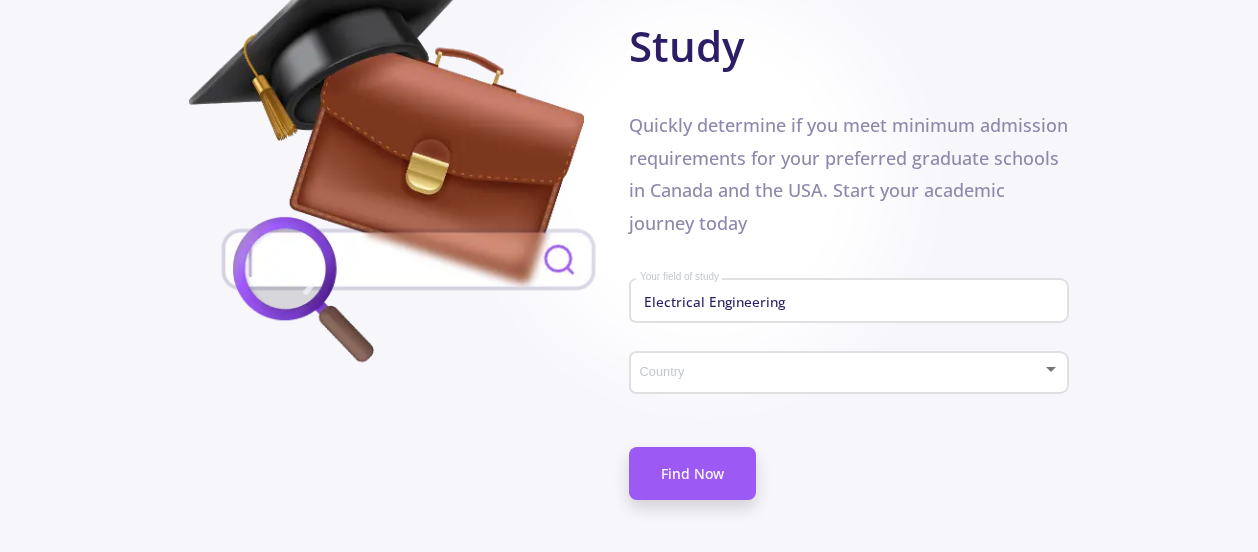 click on "Country" 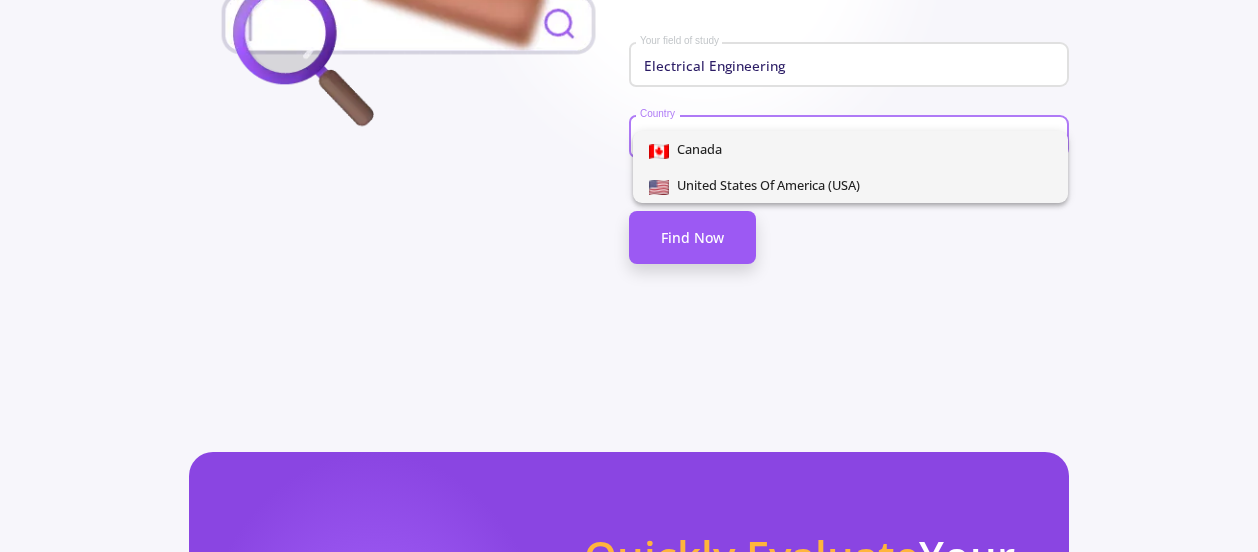 scroll, scrollTop: 1481, scrollLeft: 0, axis: vertical 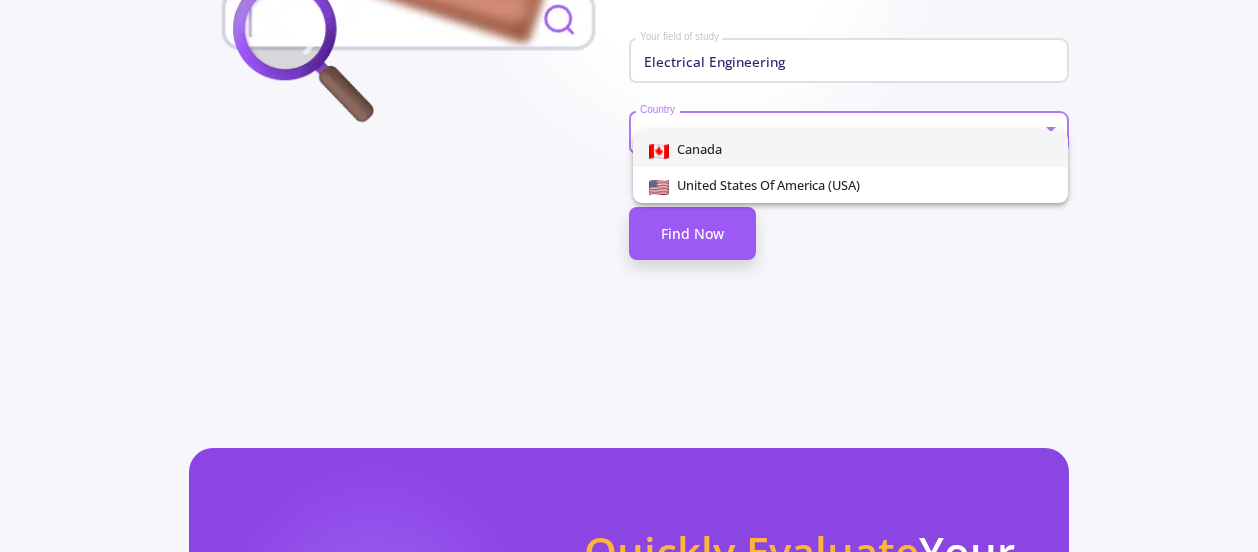 click on "Canada" at bounding box center (850, 149) 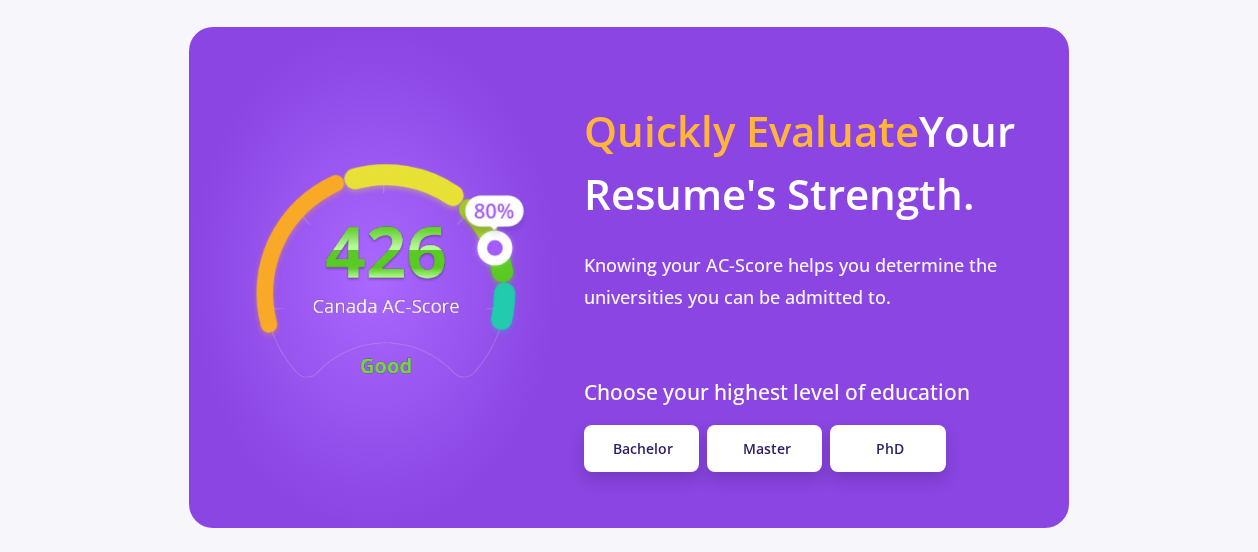 scroll, scrollTop: 1903, scrollLeft: 0, axis: vertical 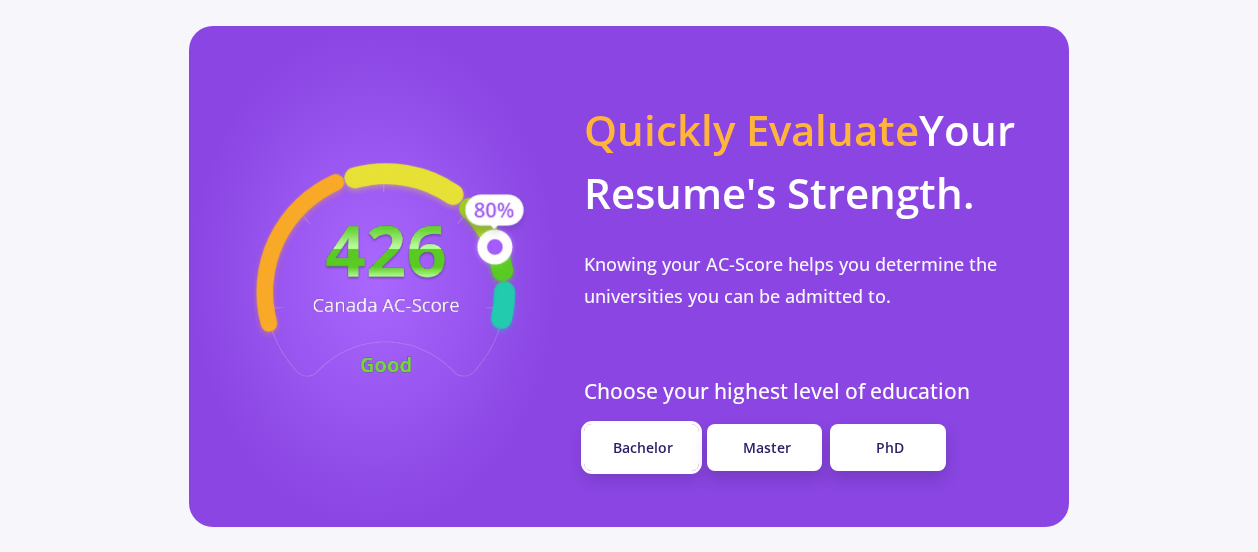 click on "Bachelor" 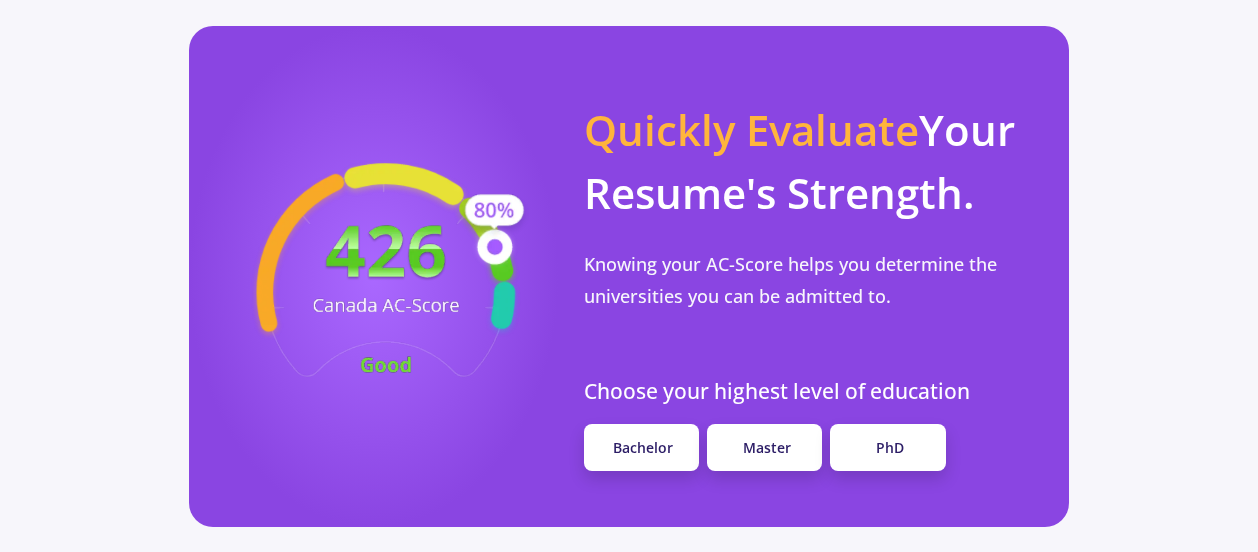 scroll, scrollTop: 0, scrollLeft: 0, axis: both 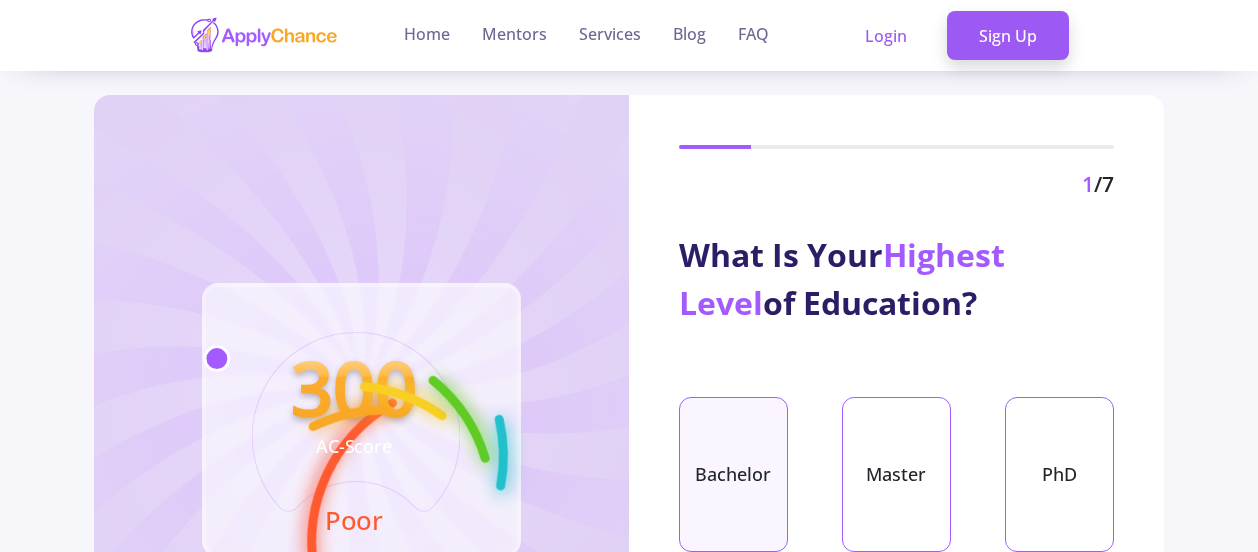 click on "Bachelor" 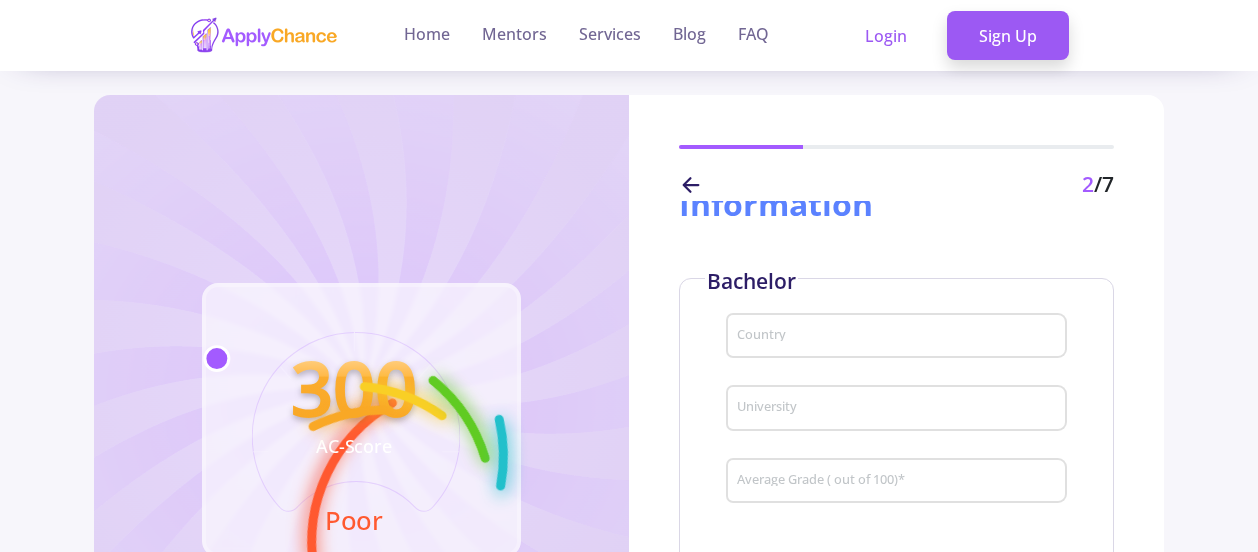 scroll, scrollTop: 88, scrollLeft: 0, axis: vertical 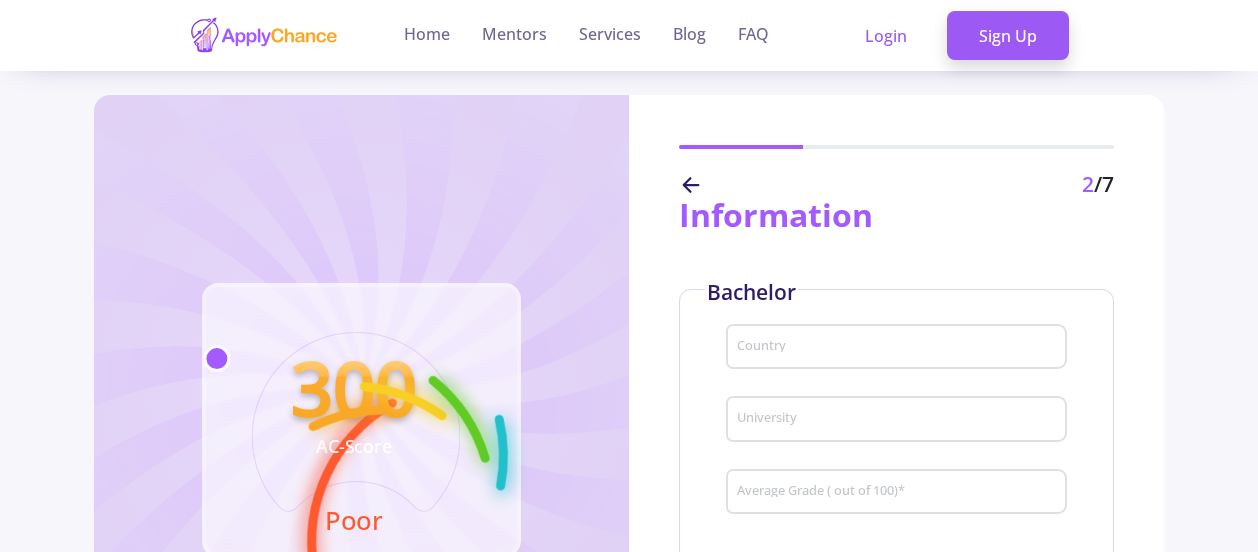 click 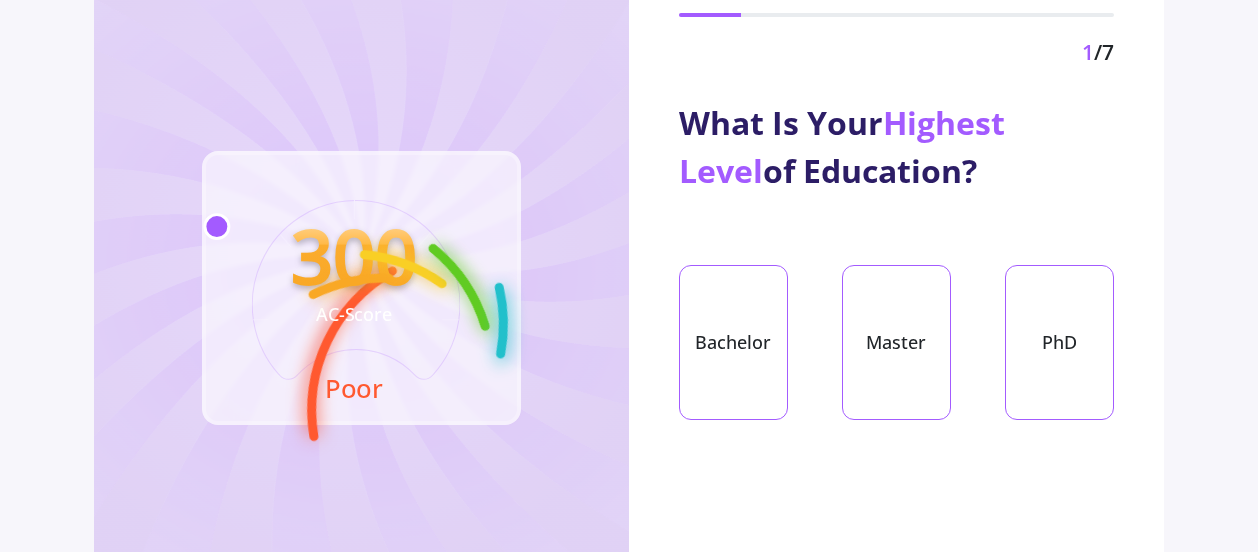 scroll, scrollTop: 141, scrollLeft: 0, axis: vertical 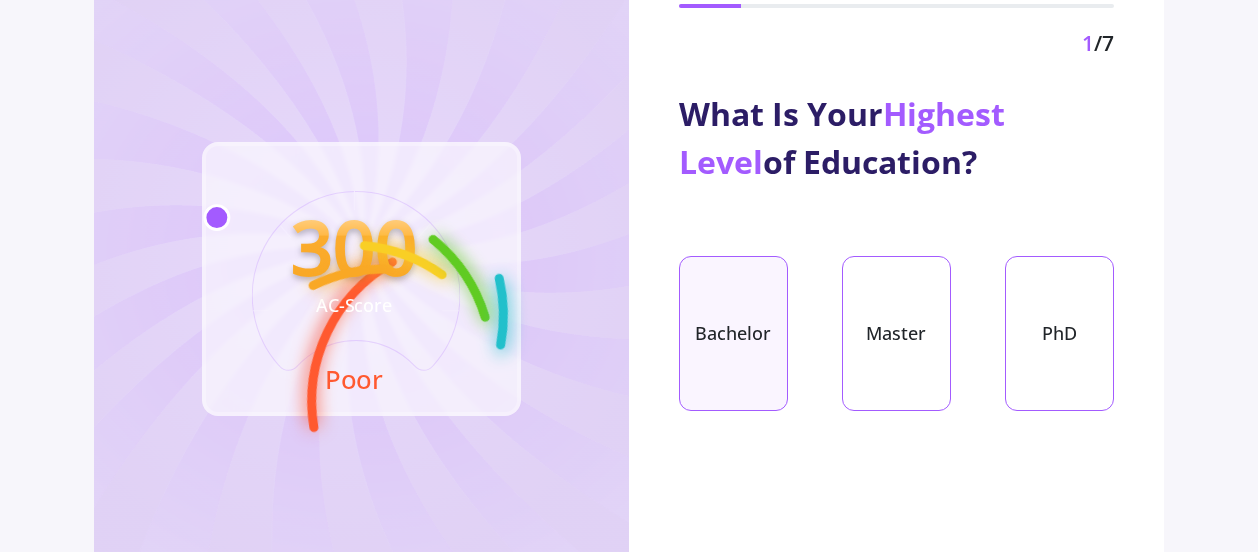 click on "Bachelor" 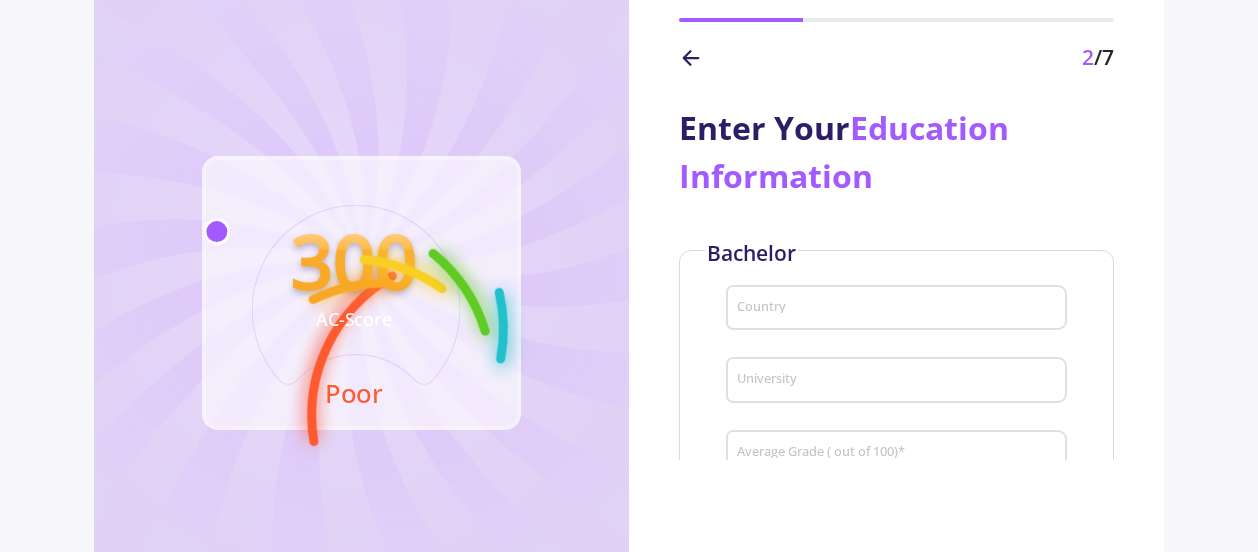 scroll, scrollTop: 126, scrollLeft: 0, axis: vertical 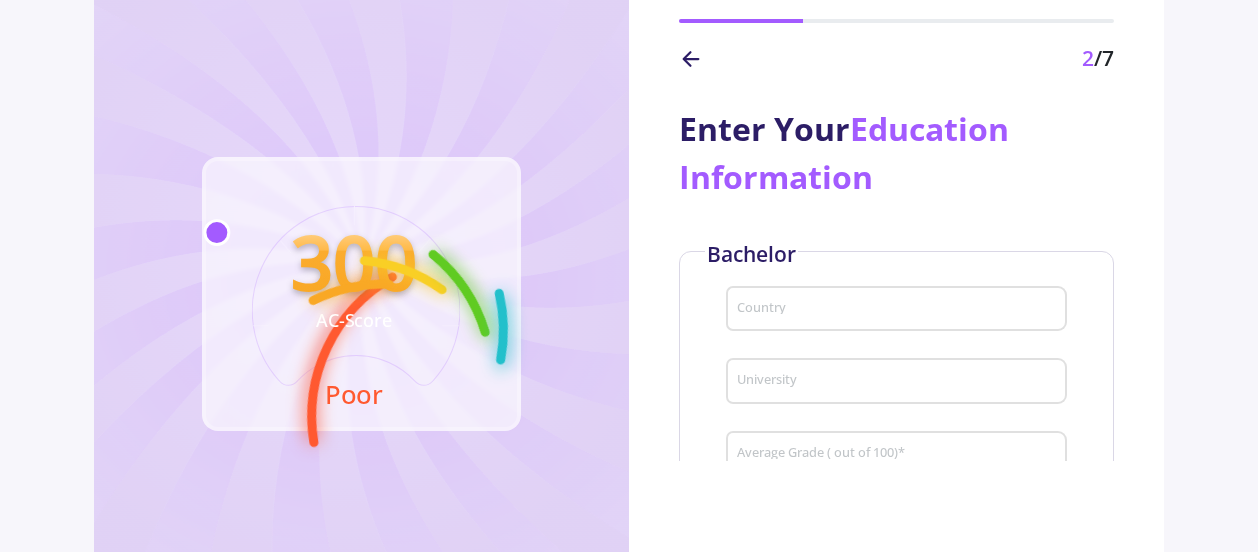 click on "Country" at bounding box center (896, 305) 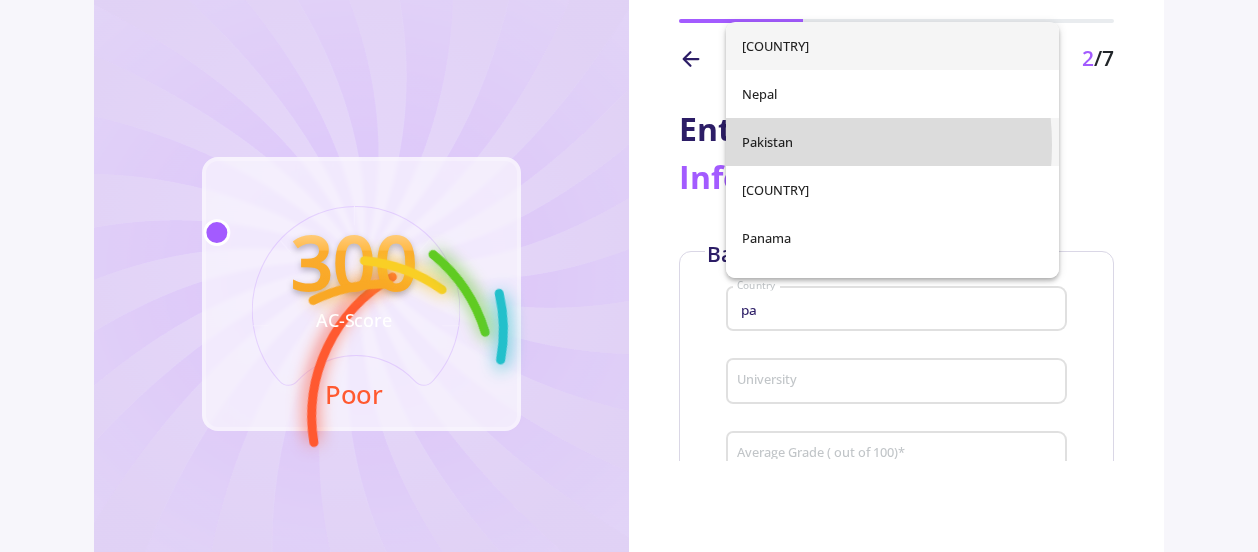 click on "Pakistan" at bounding box center [892, 142] 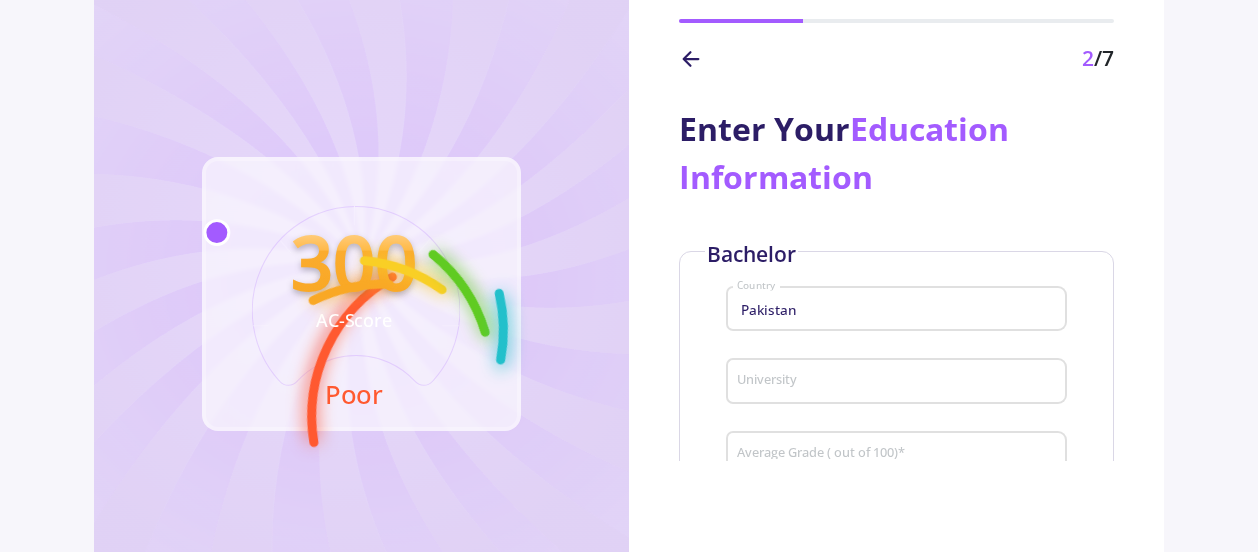 click on "University" 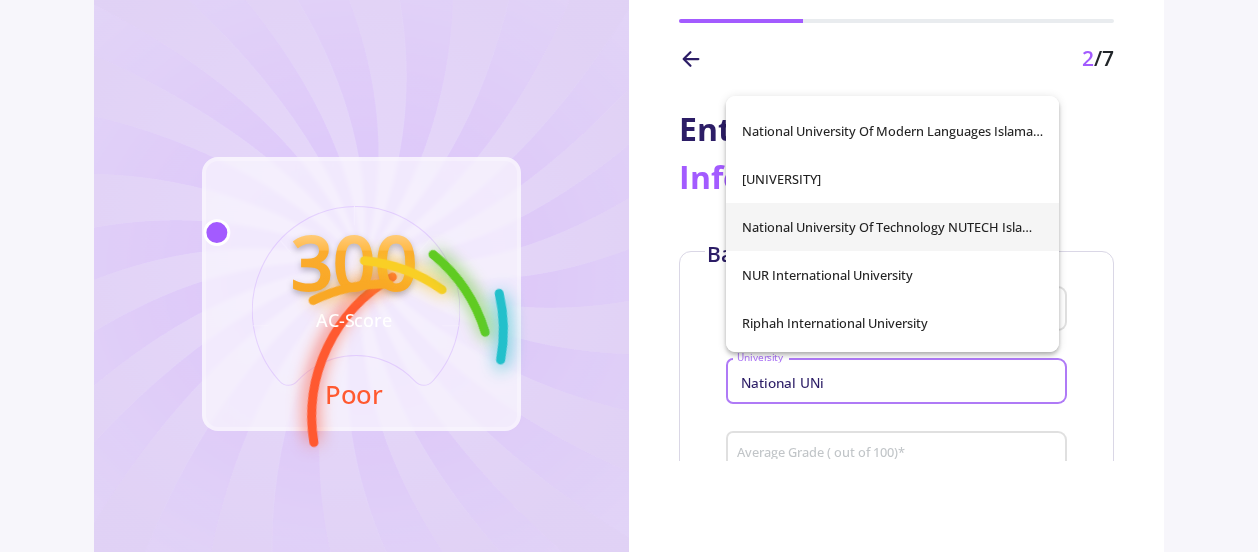 scroll, scrollTop: 182, scrollLeft: 0, axis: vertical 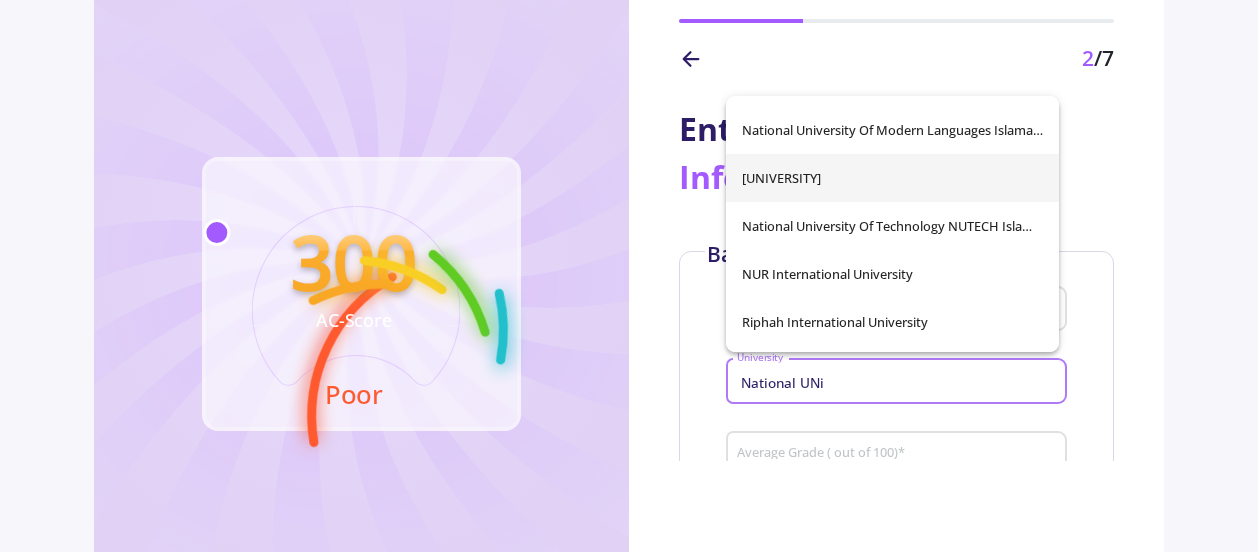 click on "[UNIVERSITY]" at bounding box center [892, 178] 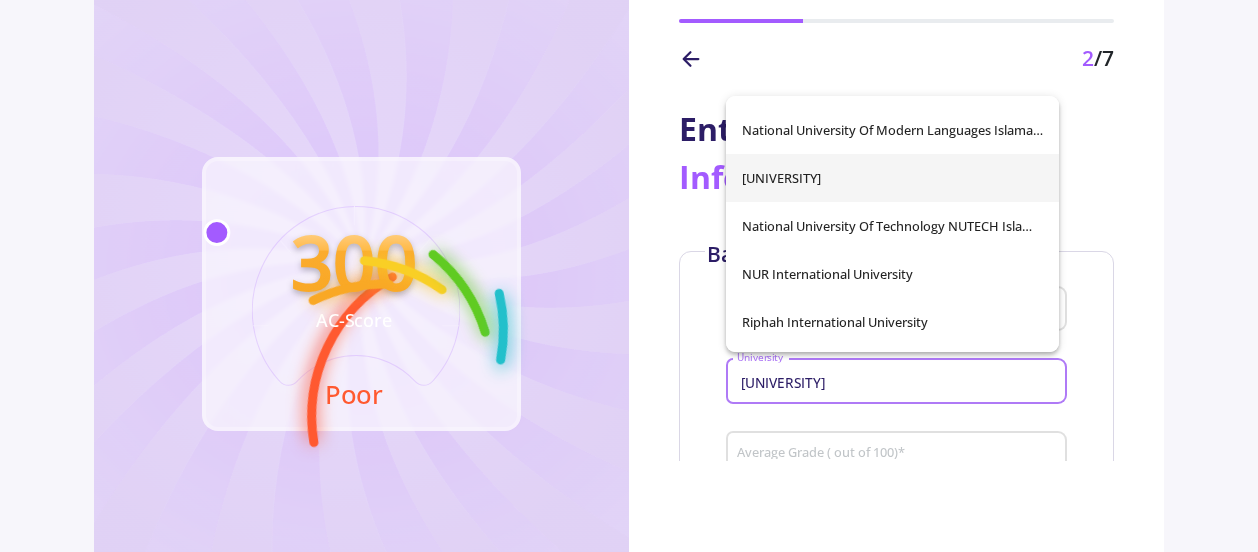scroll, scrollTop: 0, scrollLeft: 7, axis: horizontal 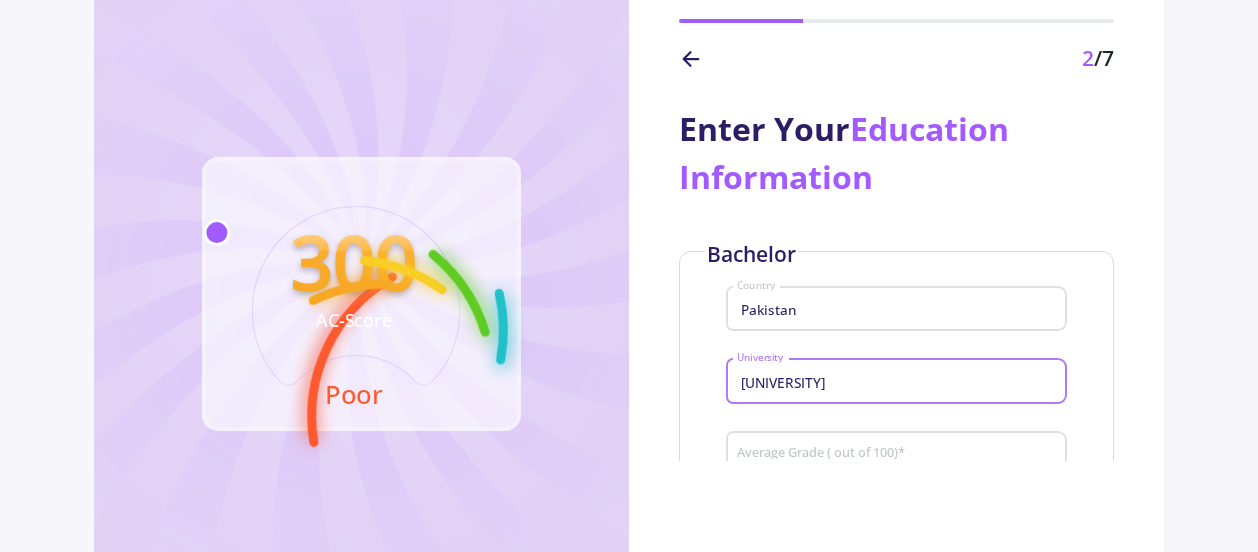drag, startPoint x: 980, startPoint y: 384, endPoint x: 934, endPoint y: 384, distance: 46 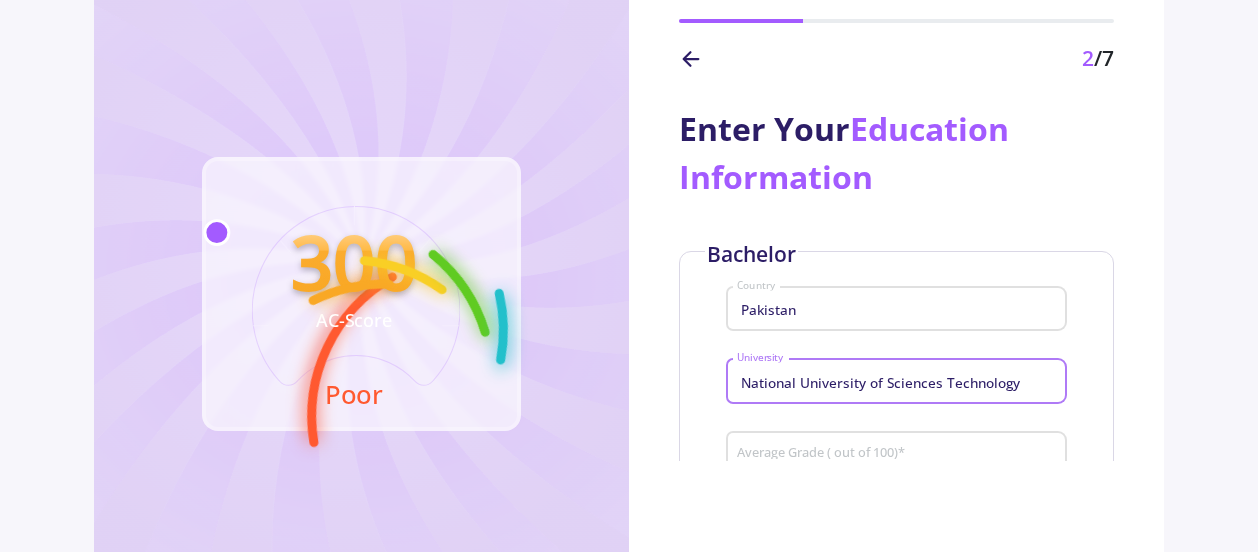 scroll, scrollTop: 0, scrollLeft: 0, axis: both 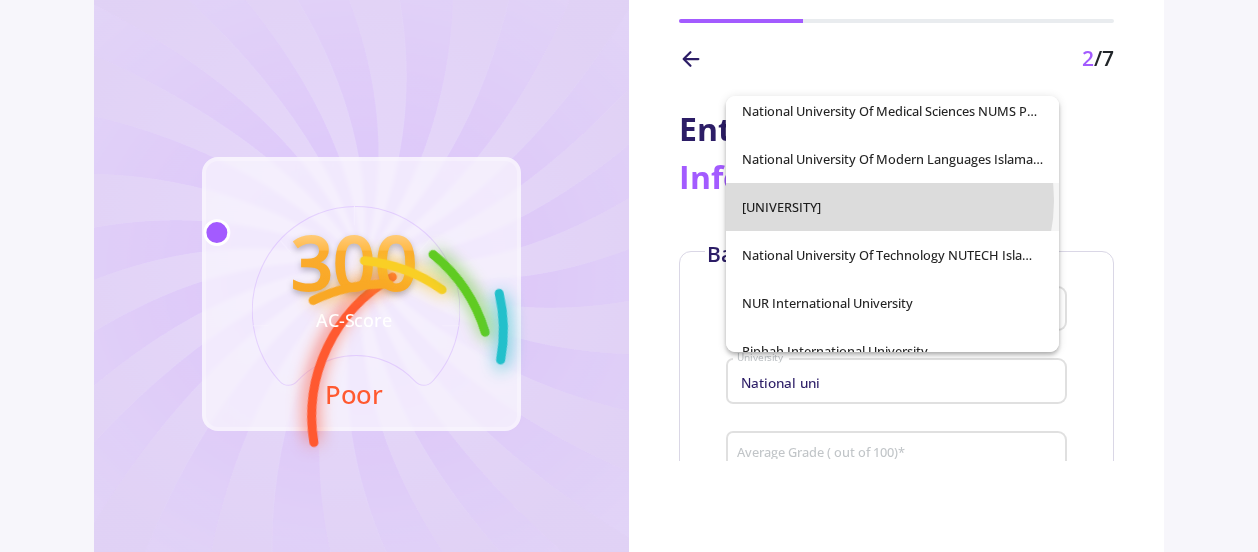 click on "[UNIVERSITY]" at bounding box center [892, 207] 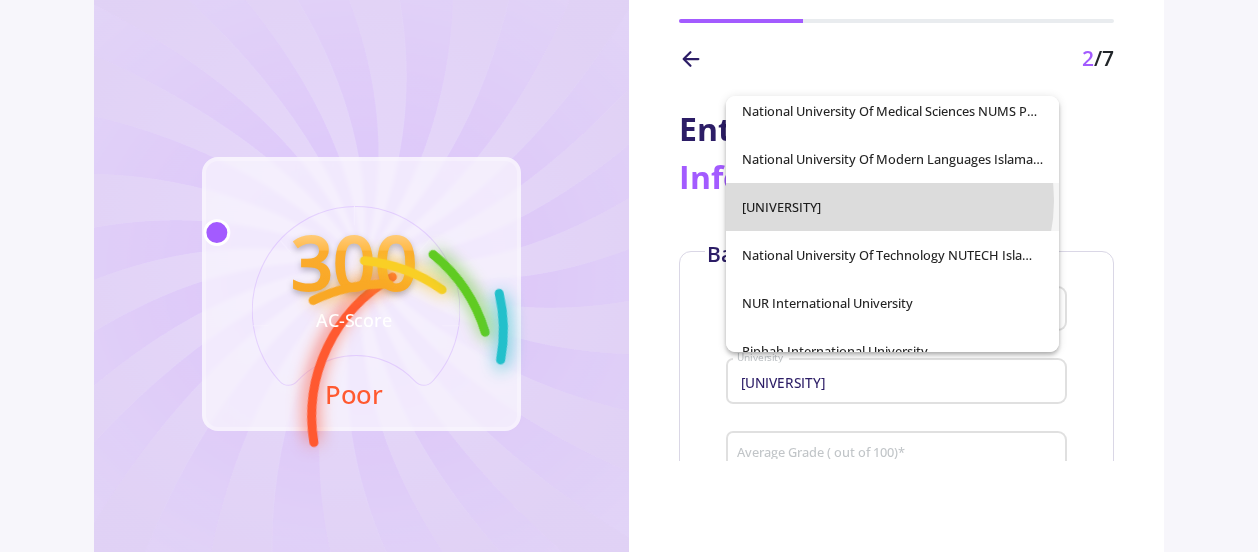 scroll, scrollTop: 0, scrollLeft: 7, axis: horizontal 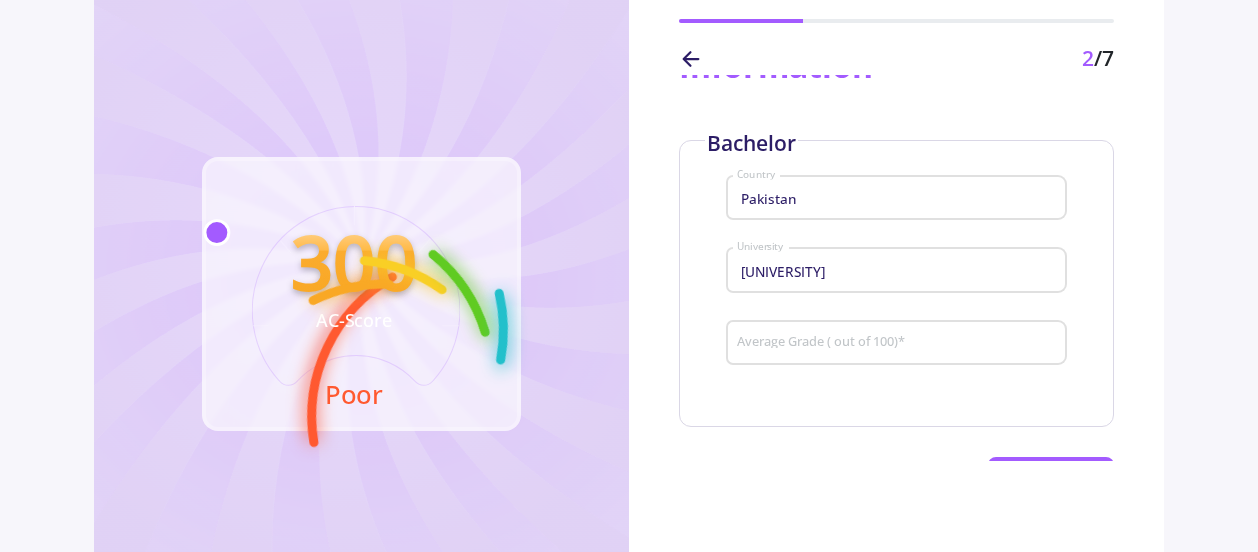 click on "Average Grade ( out of 100)   *" 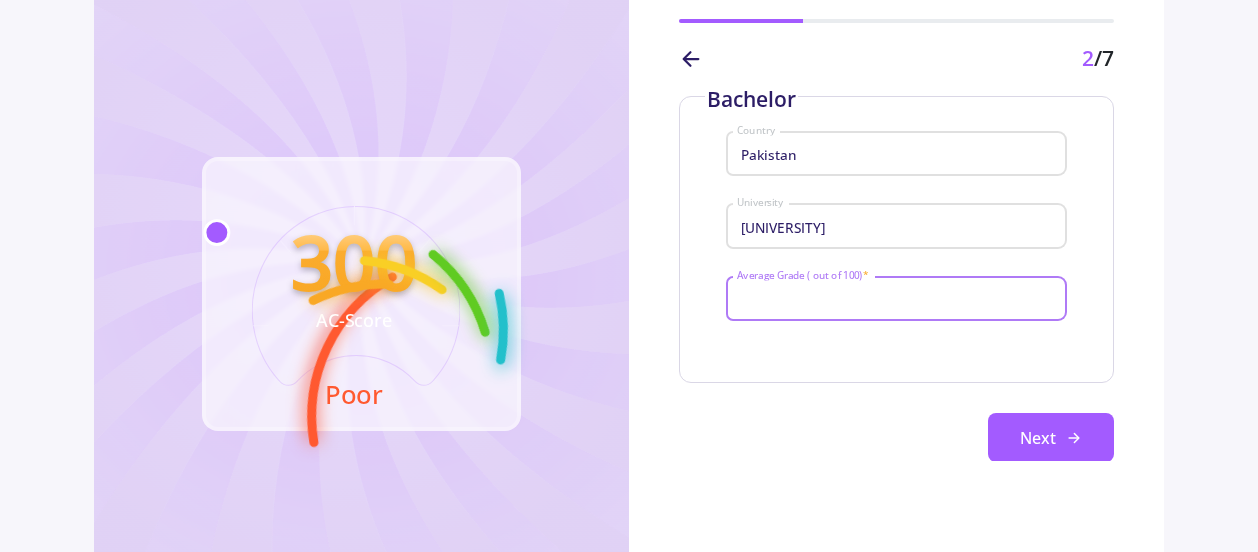 scroll, scrollTop: 187, scrollLeft: 0, axis: vertical 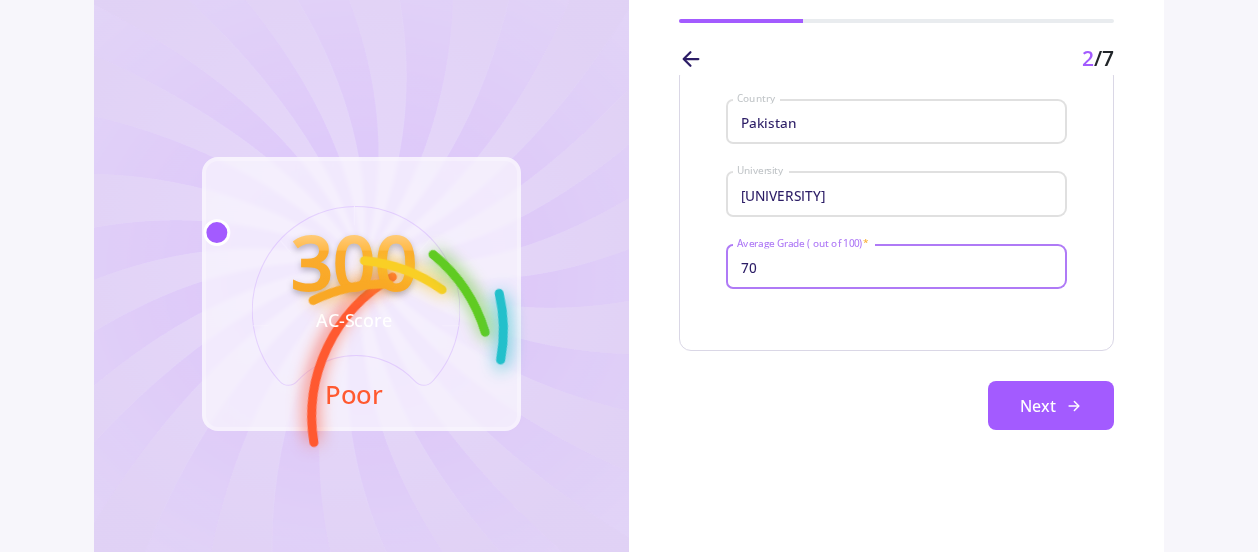 type on "70" 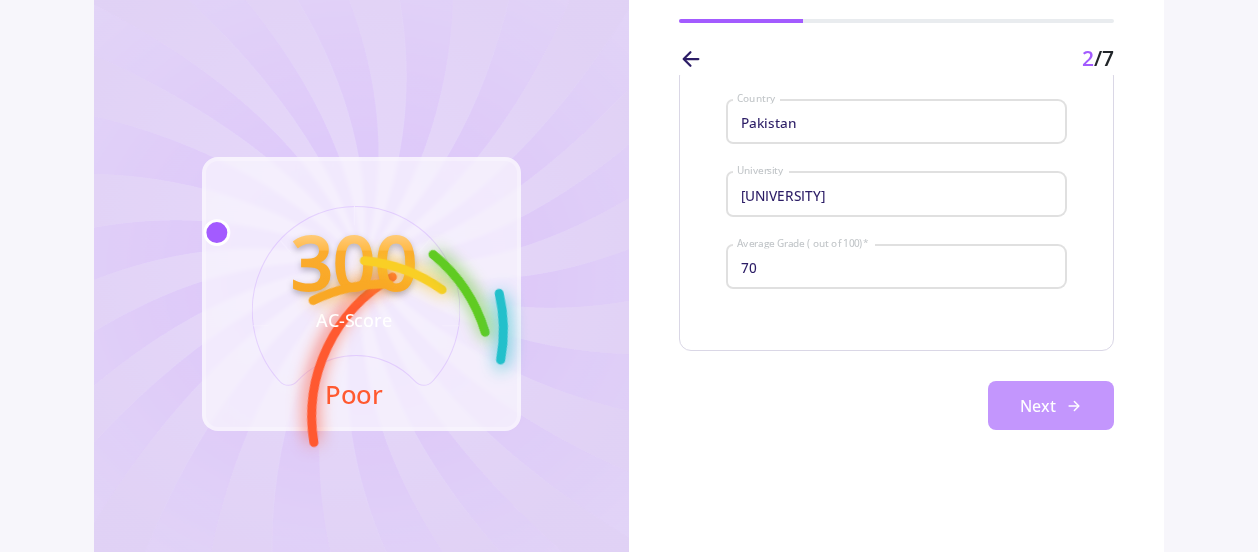 click on "Next" 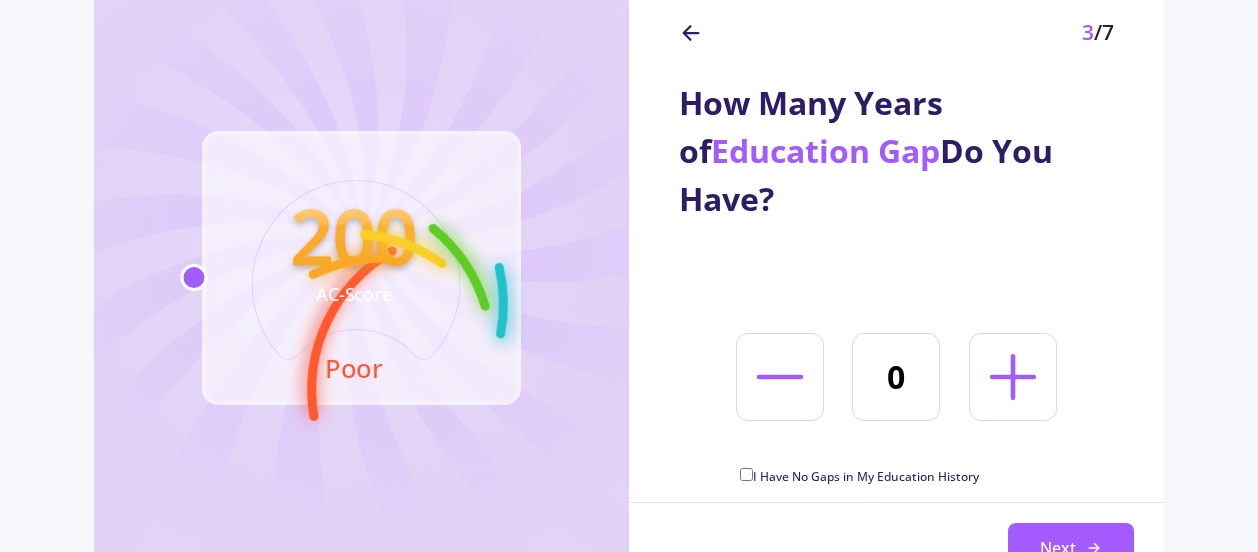 scroll, scrollTop: 156, scrollLeft: 0, axis: vertical 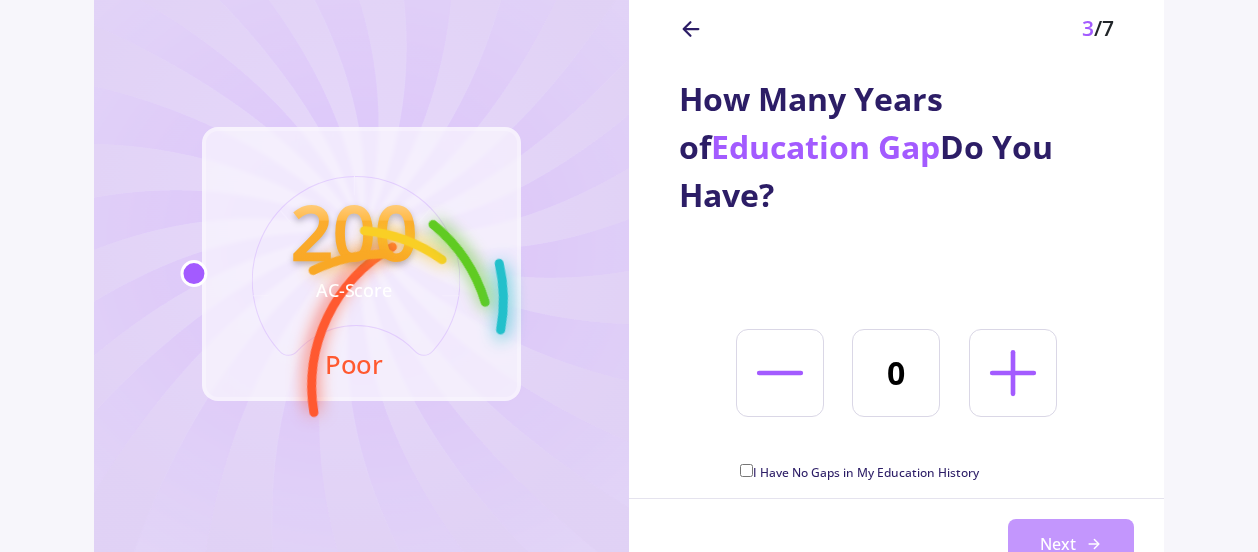 click on "Next" 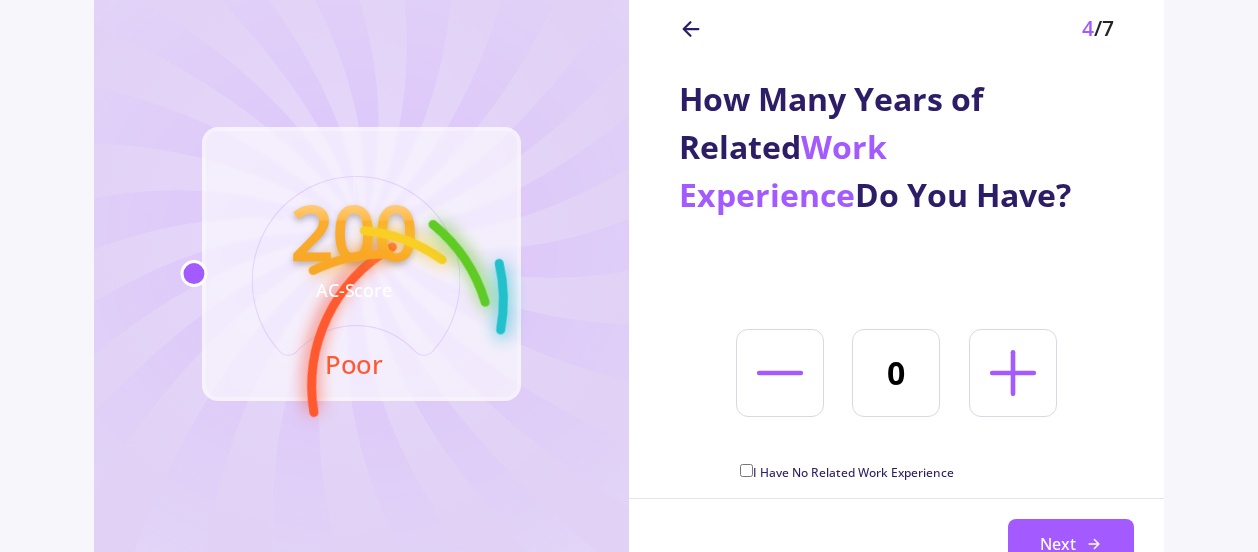 click 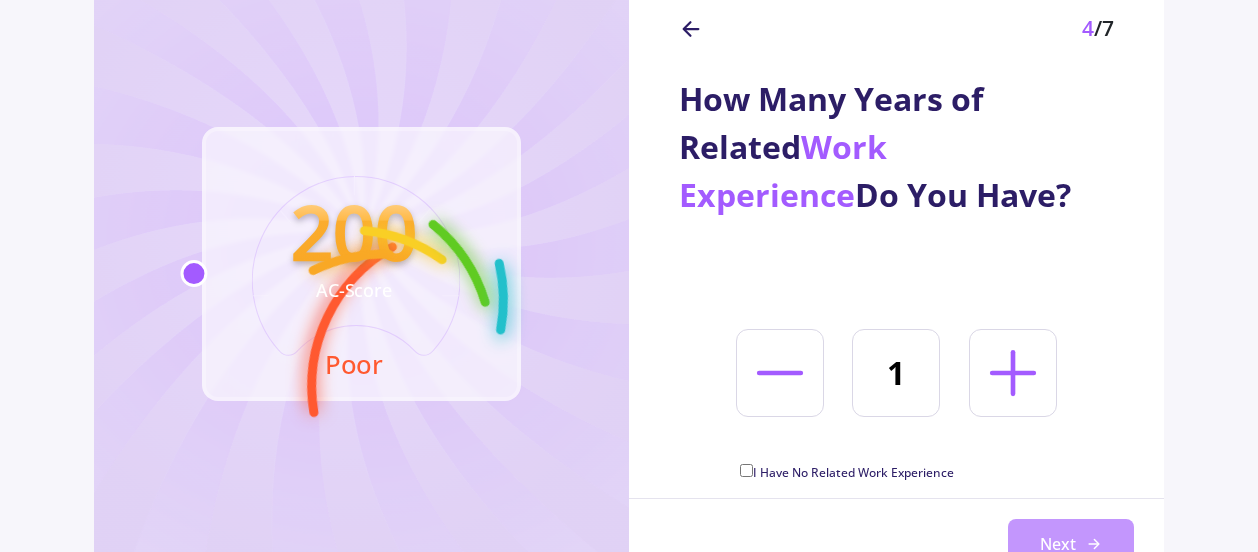 click on "Next" 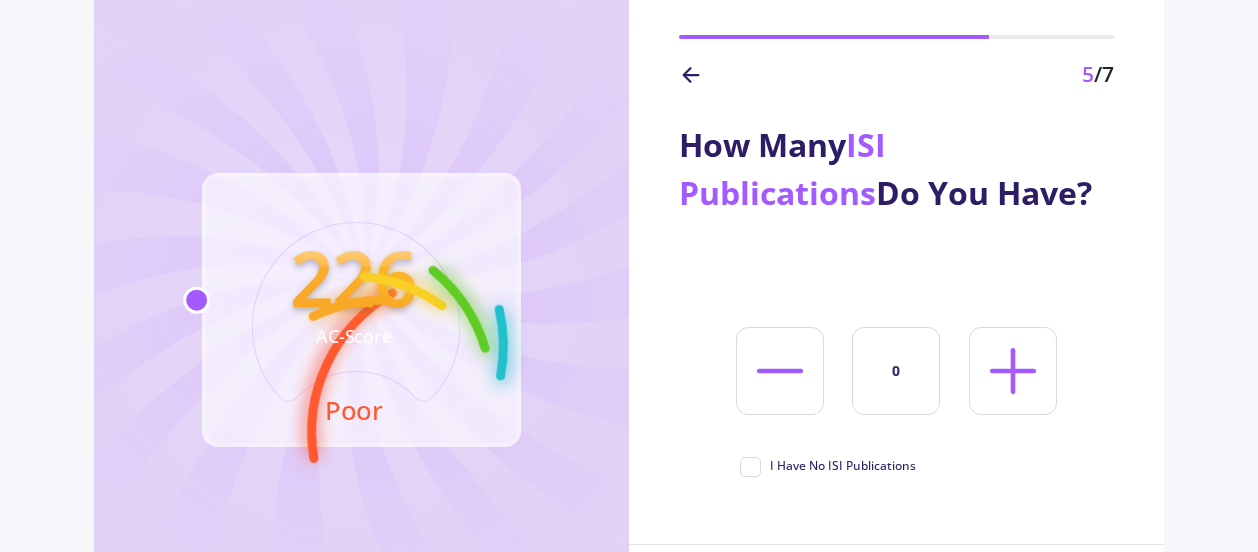 scroll, scrollTop: 109, scrollLeft: 0, axis: vertical 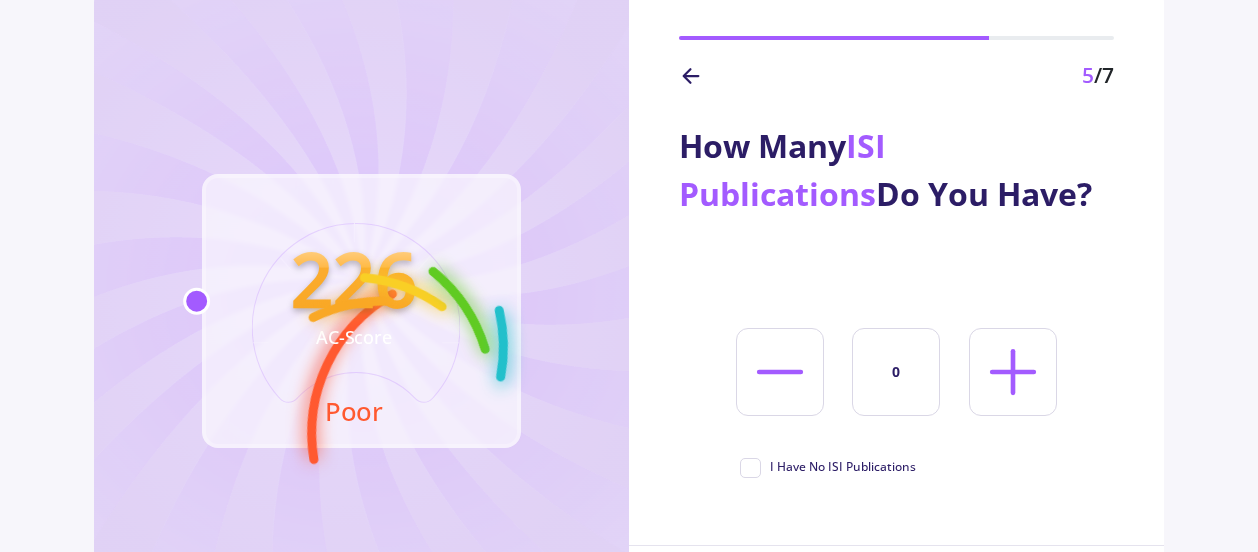 click 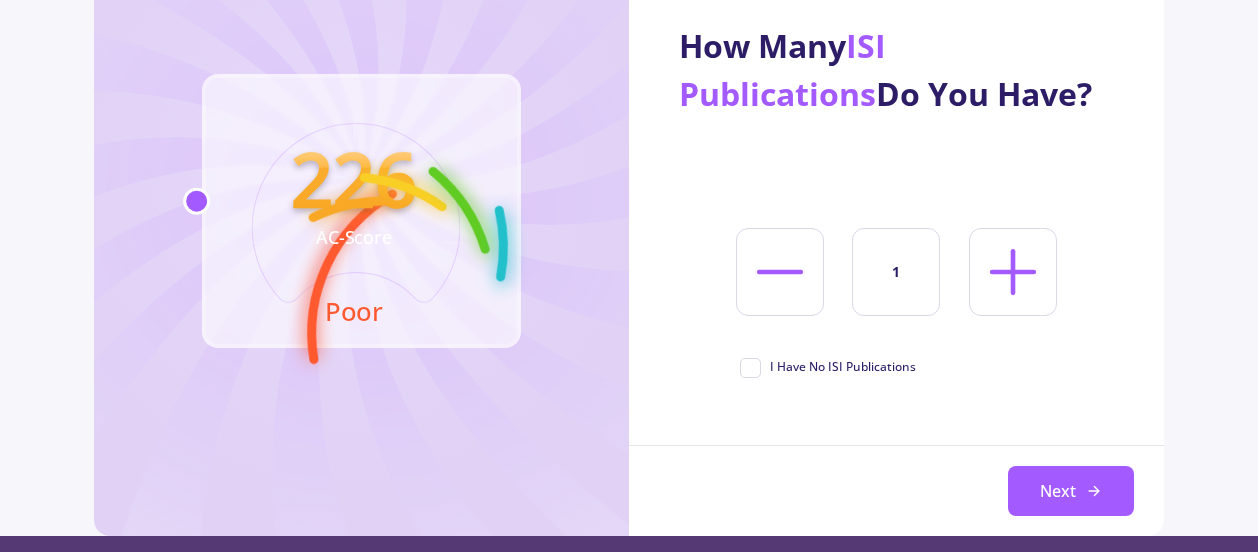 scroll, scrollTop: 210, scrollLeft: 0, axis: vertical 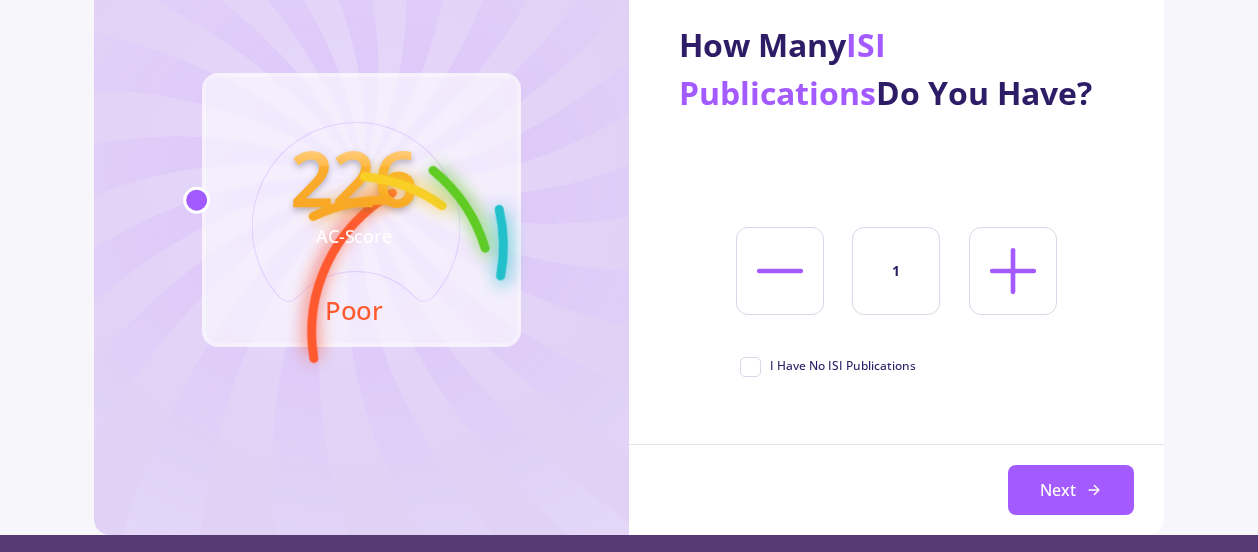 click on "I Have No ISI Publications" 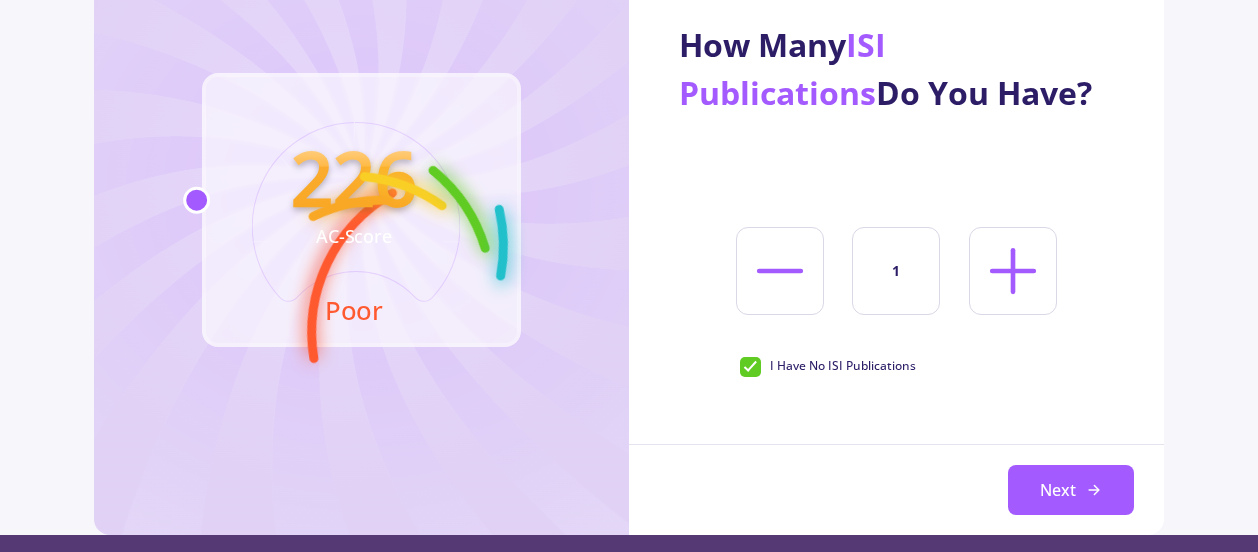 type on "0" 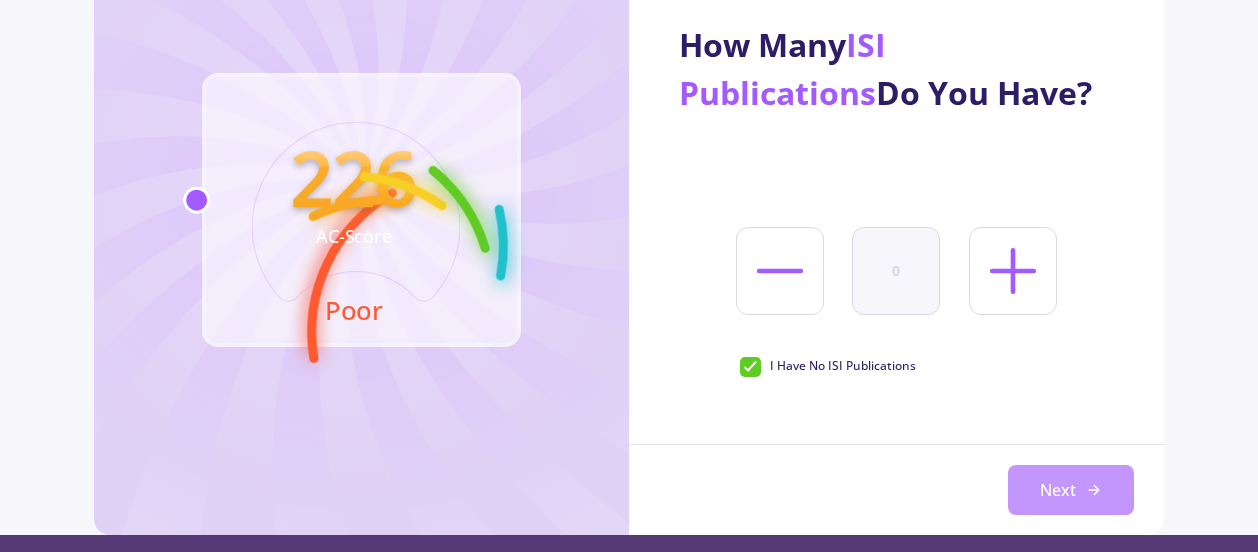 click on "Next" 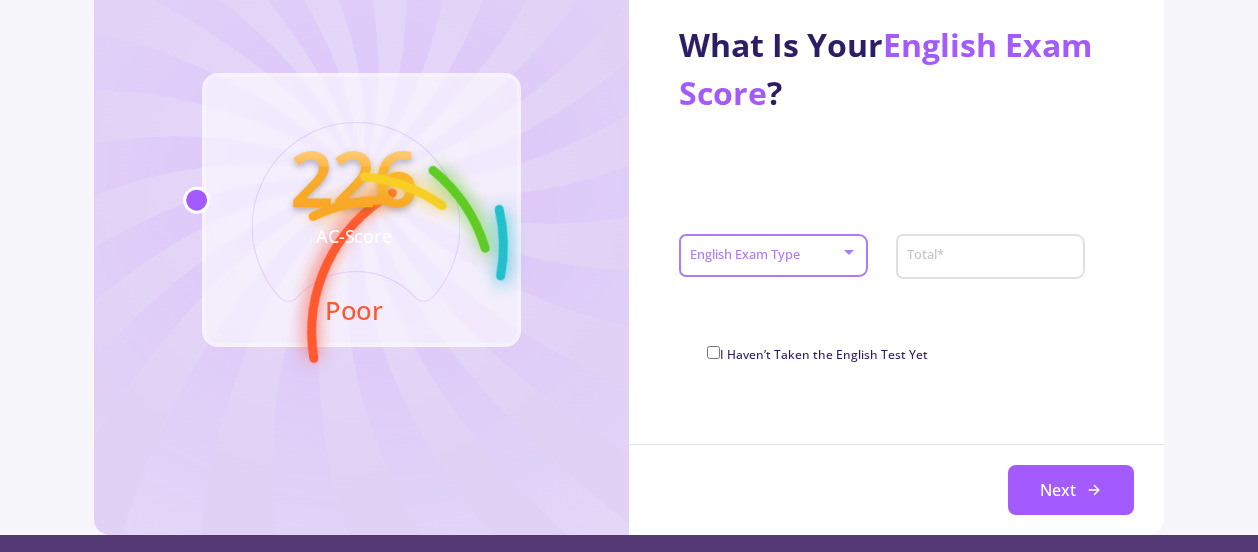 click at bounding box center (849, 253) 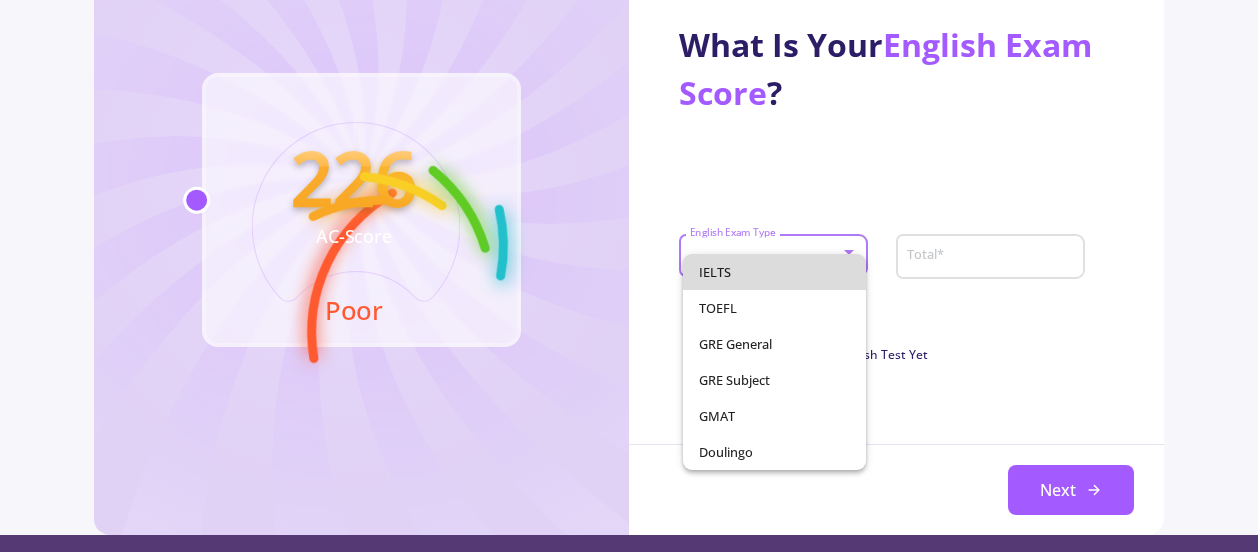 click on "IELTS" at bounding box center (775, 272) 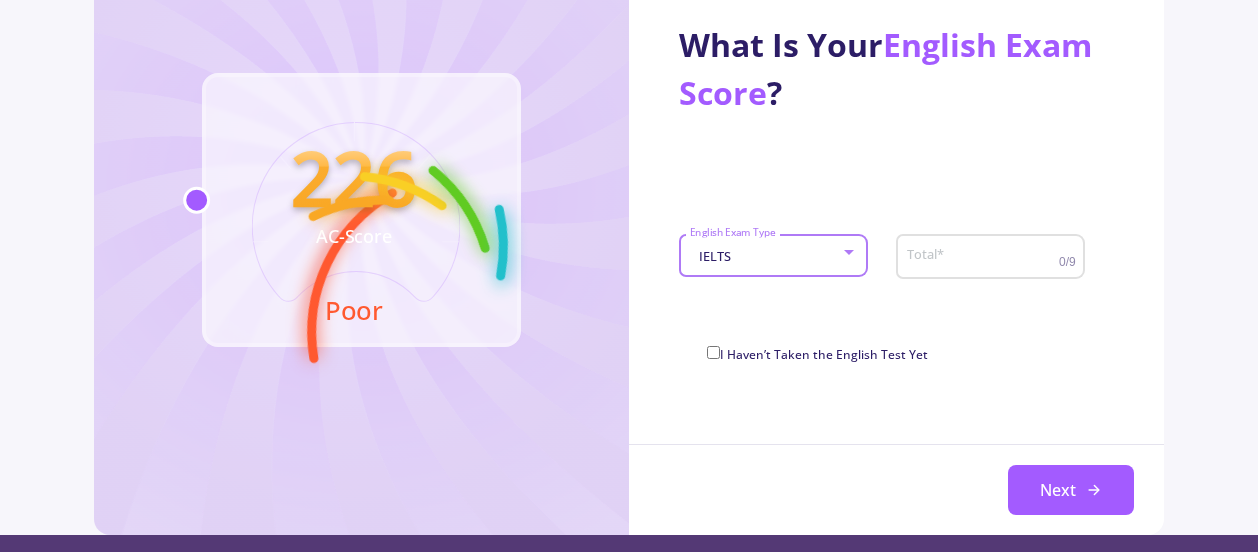 click on "Total  *" at bounding box center (985, 257) 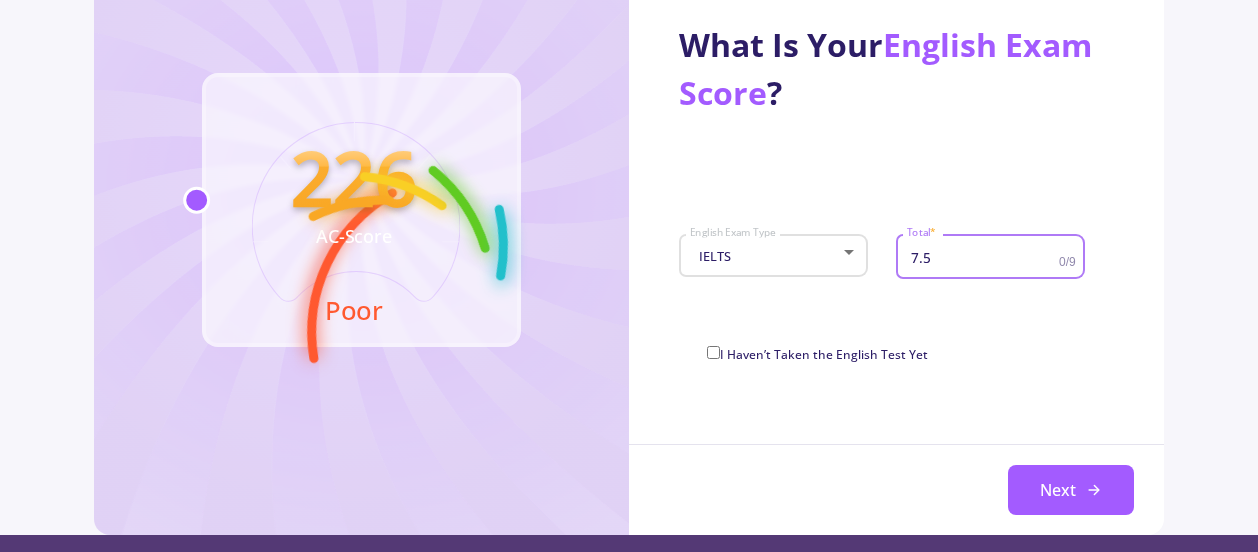 click on "What Is Your  English Exam Score ?  IELTS English Exam Type 7.5 Total  * 0/9  I Haven’t Taken the English Test Yet  Next" 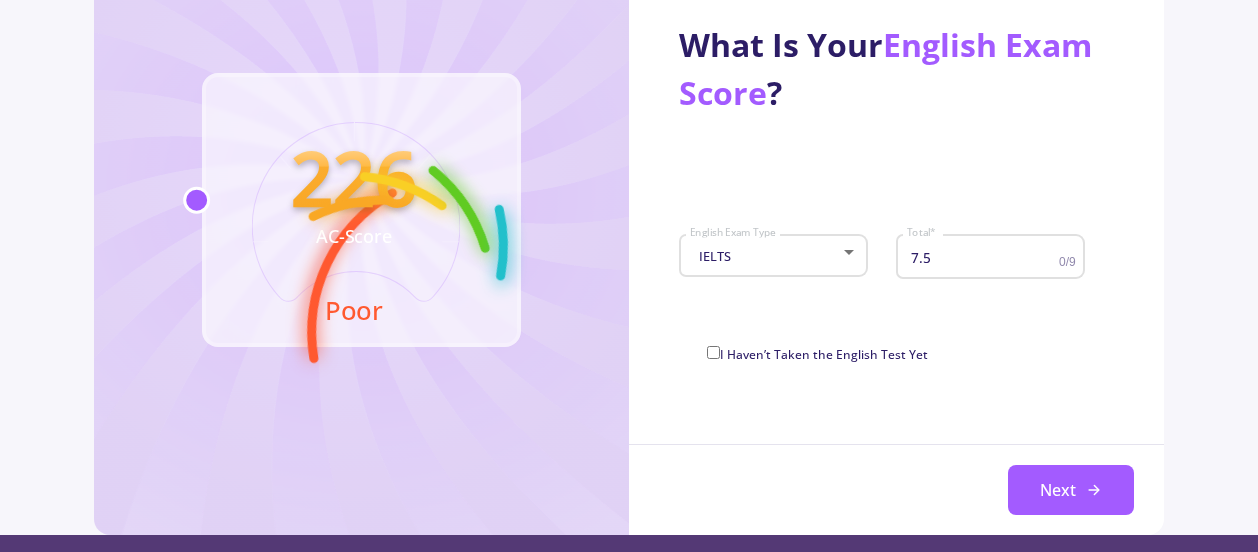 click on "7.5 Total  *" 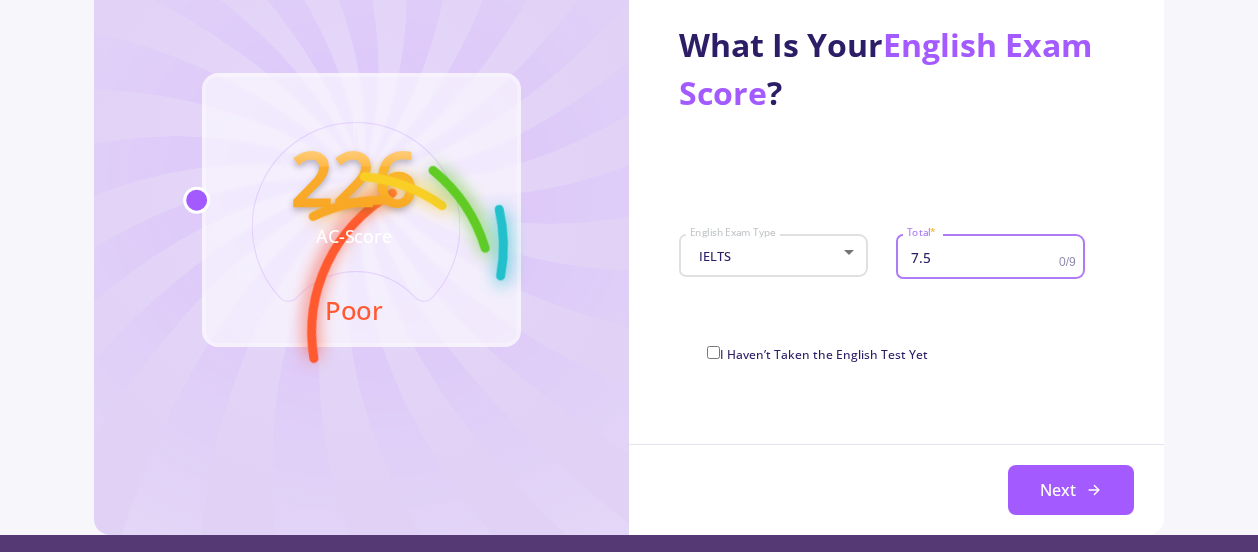 click on "7.5 Total  *" 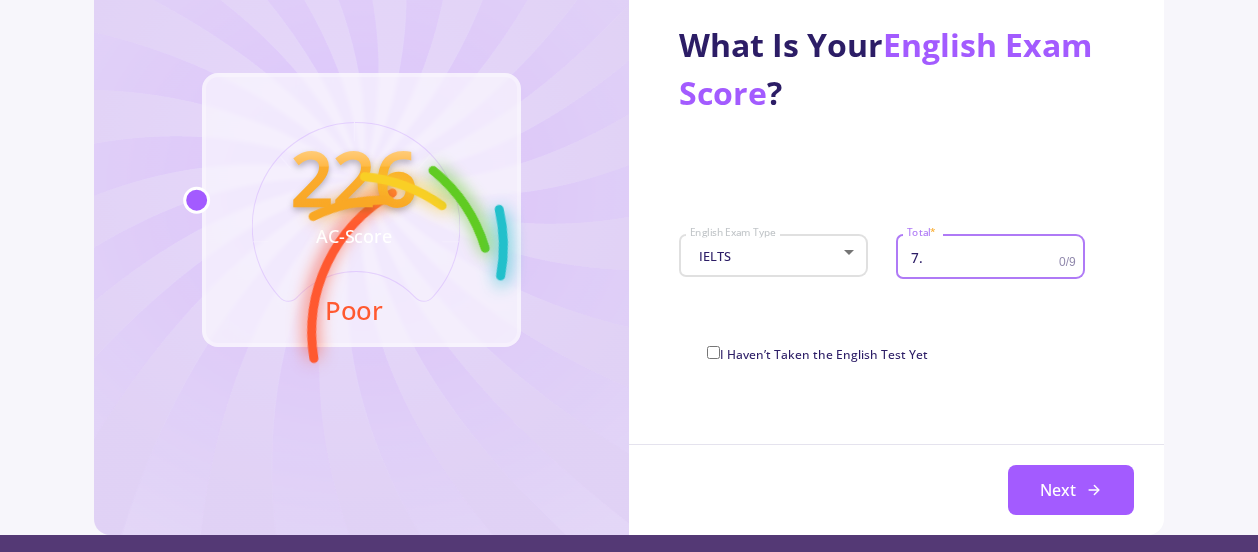 type on "7" 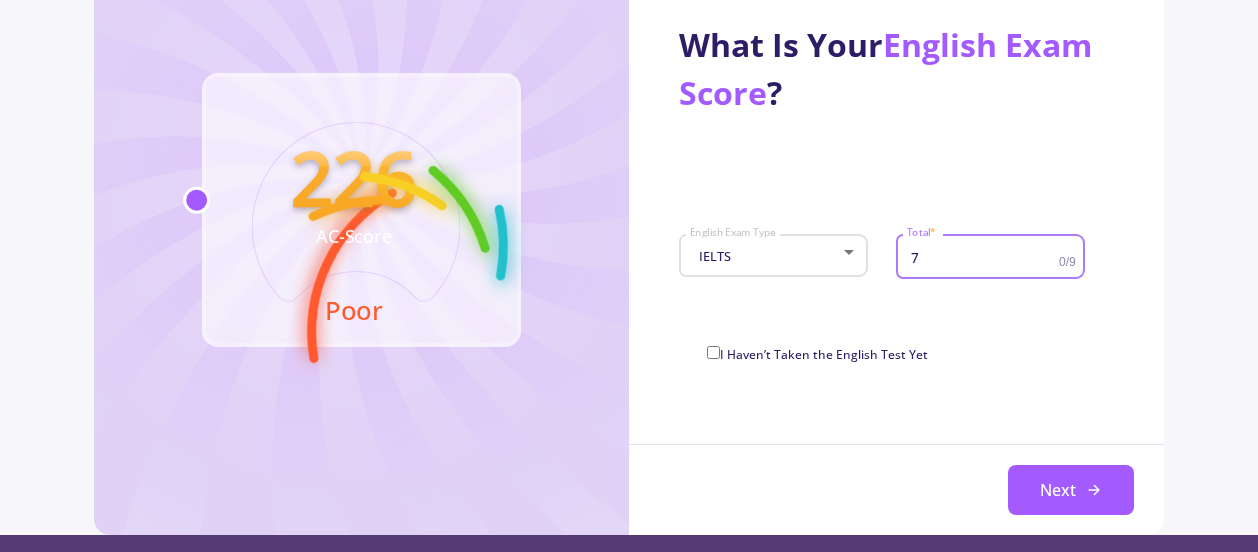 type on "7" 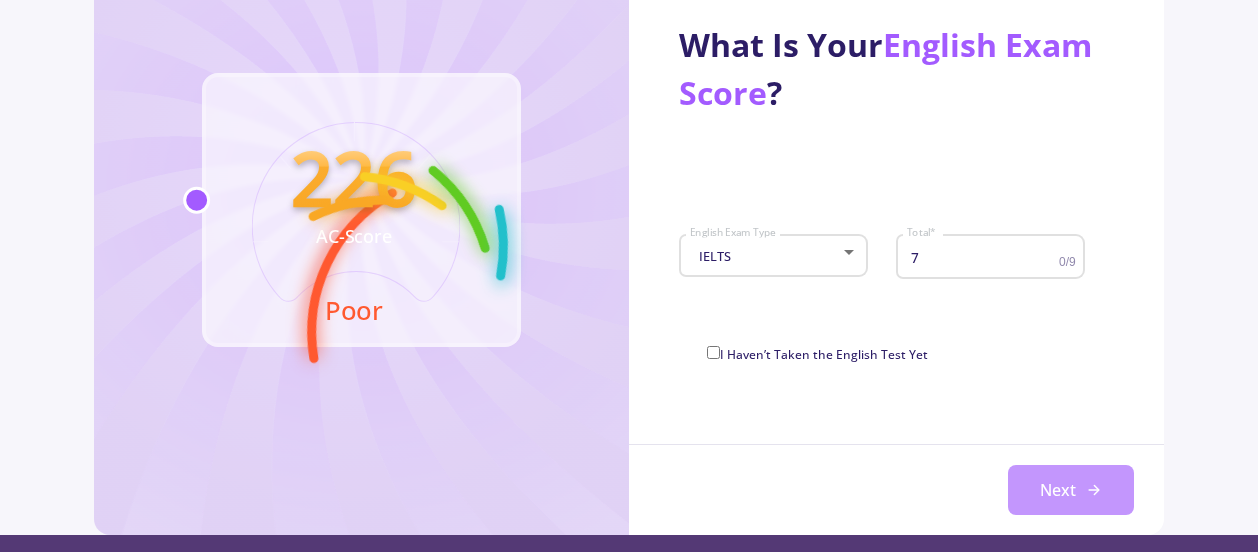 click on "Next" 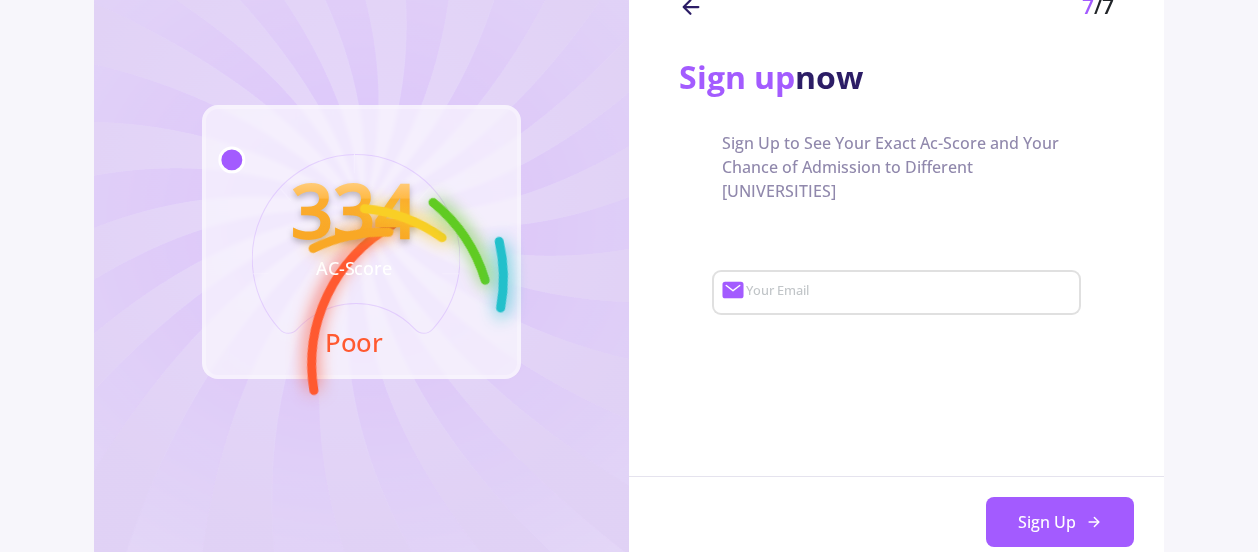 click on "Sign up   now   Sign Up to See Your Exact Ac-Score and Your Chance of Admission to Different [UNIVERSITIES]  Your Email Sign Up  Sign Up" 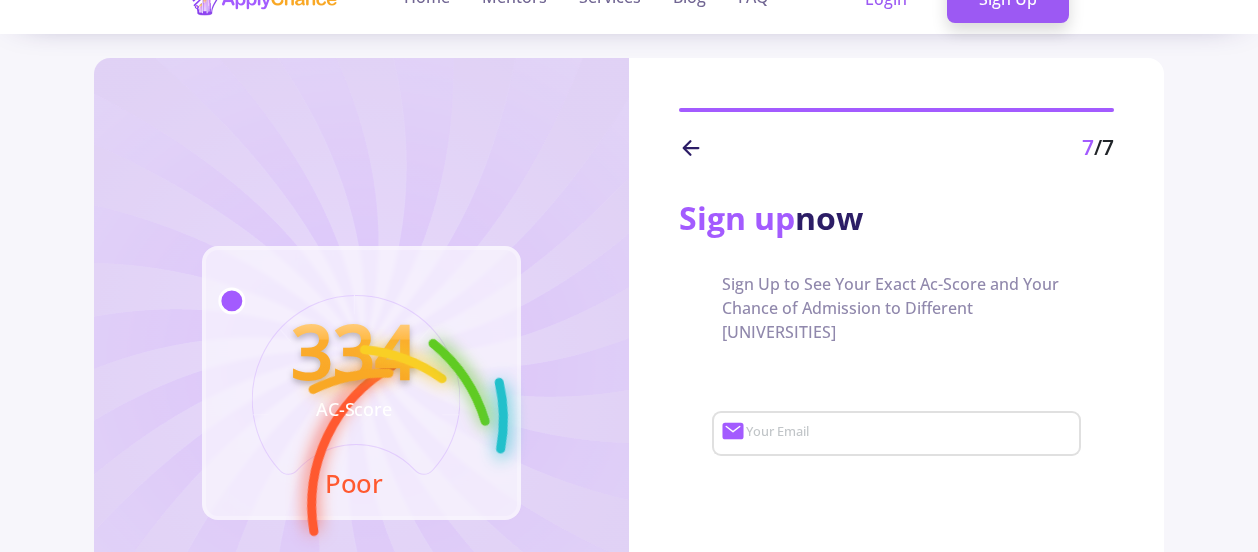 scroll, scrollTop: 0, scrollLeft: 0, axis: both 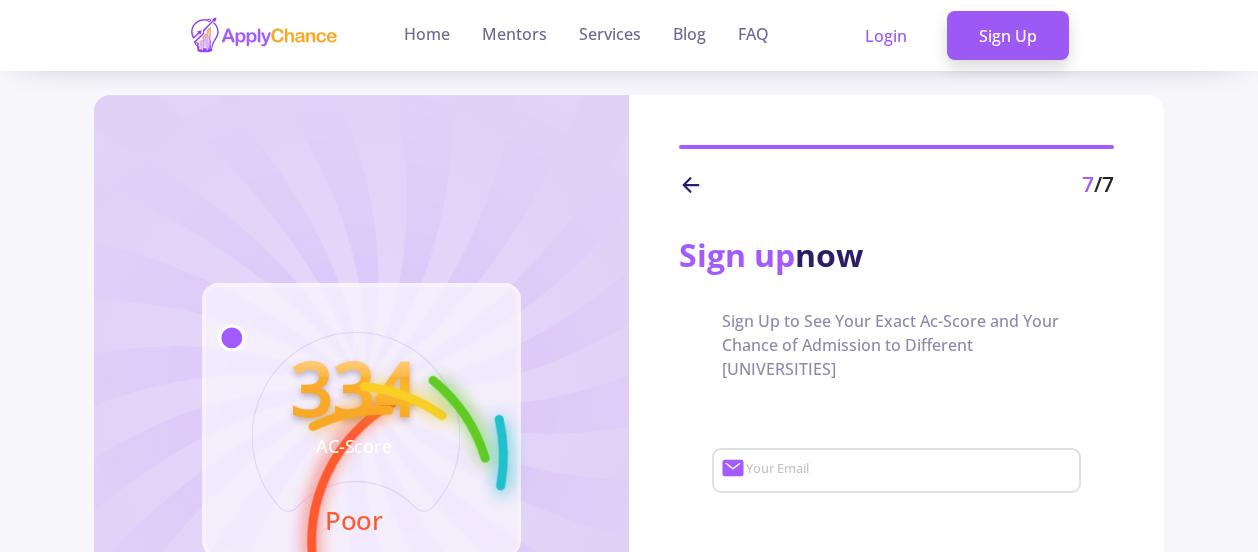 click 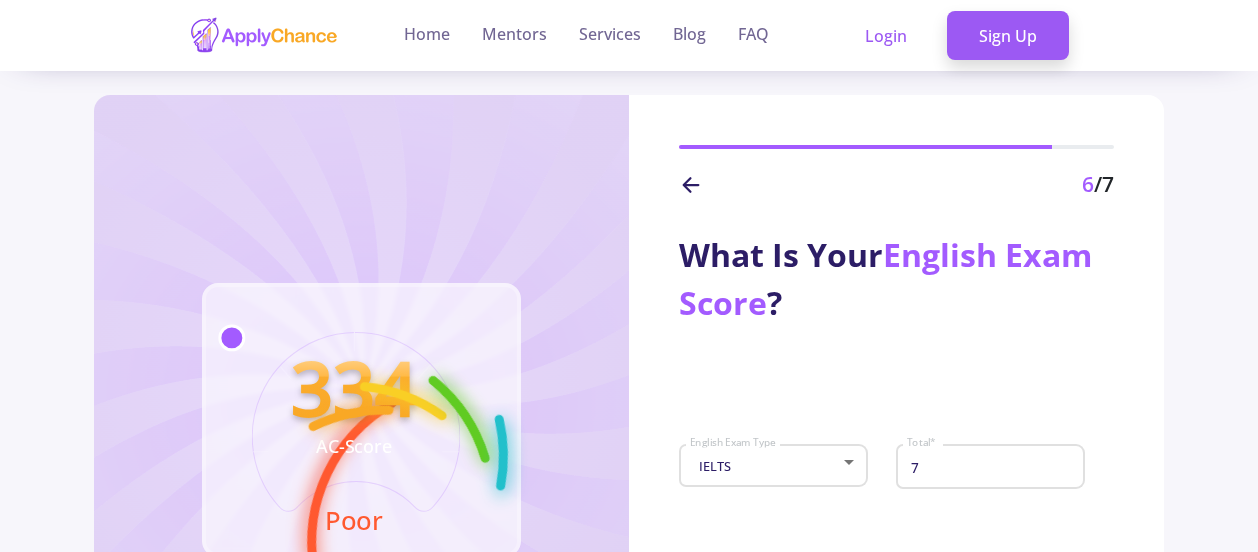 click on "7" at bounding box center [993, 467] 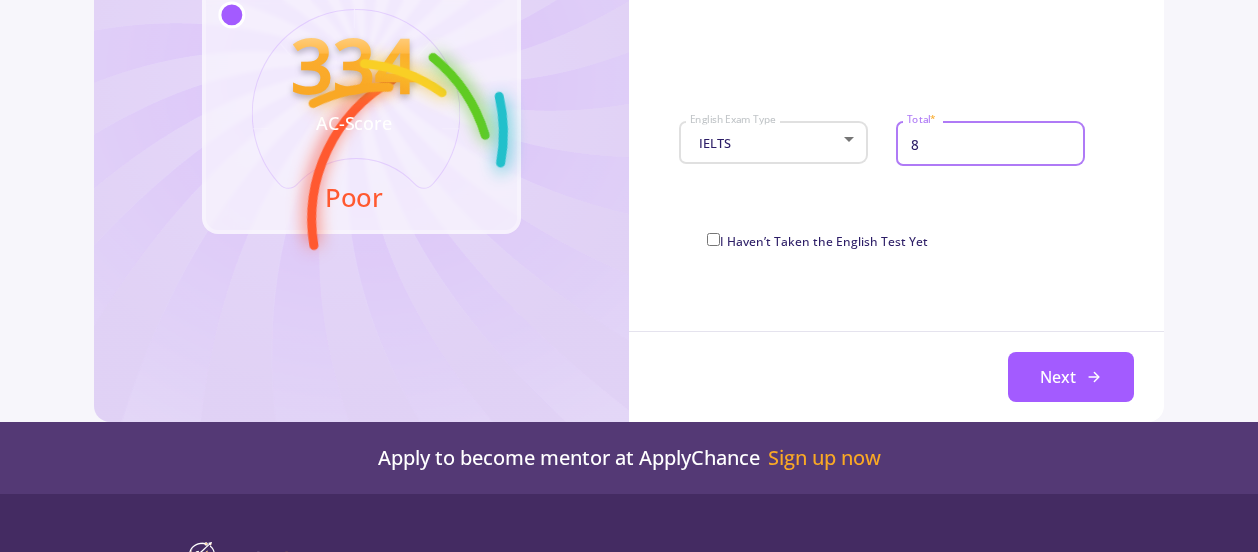 scroll, scrollTop: 325, scrollLeft: 0, axis: vertical 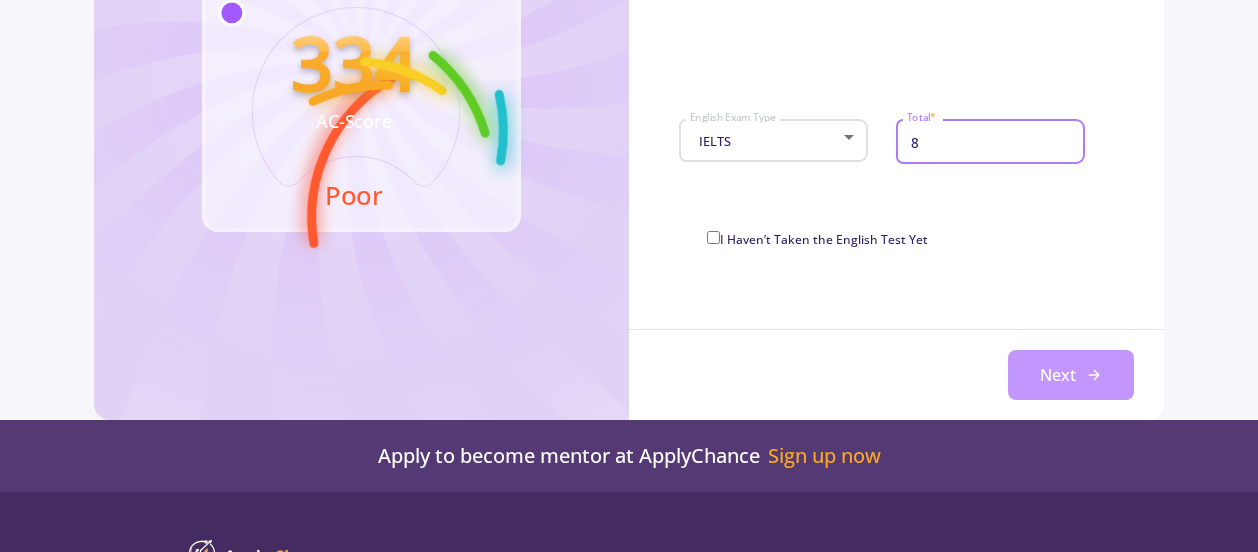 type on "8" 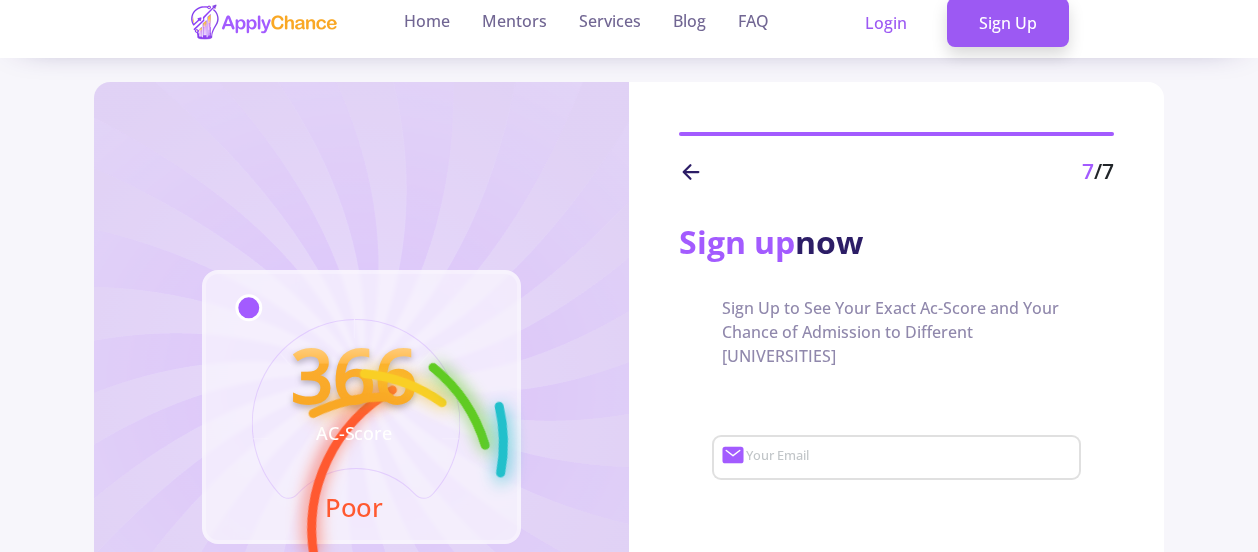 scroll, scrollTop: 2, scrollLeft: 0, axis: vertical 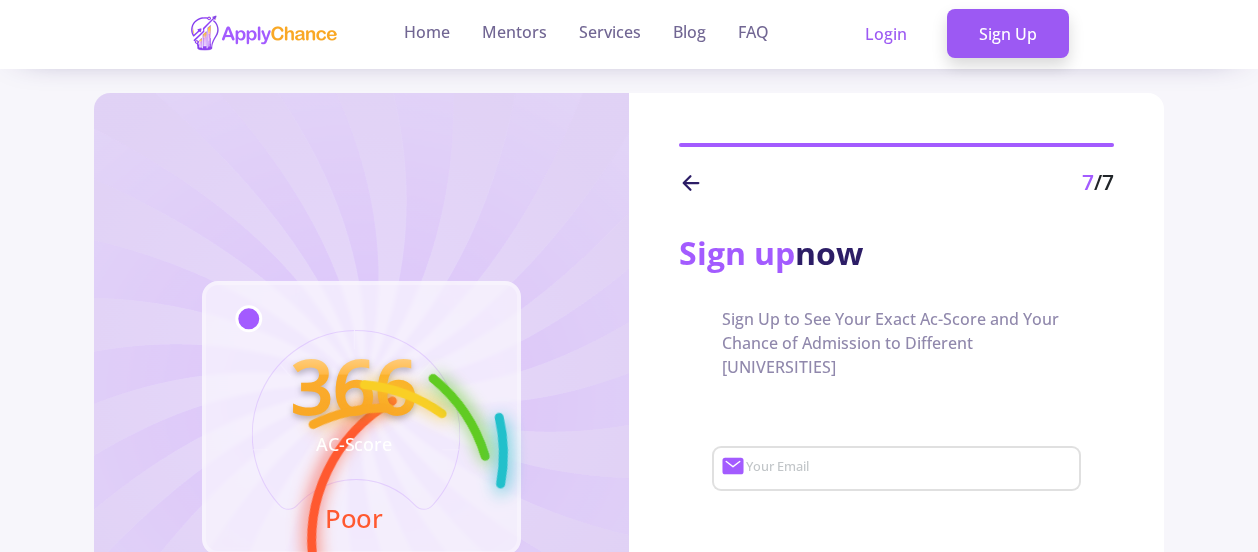 click 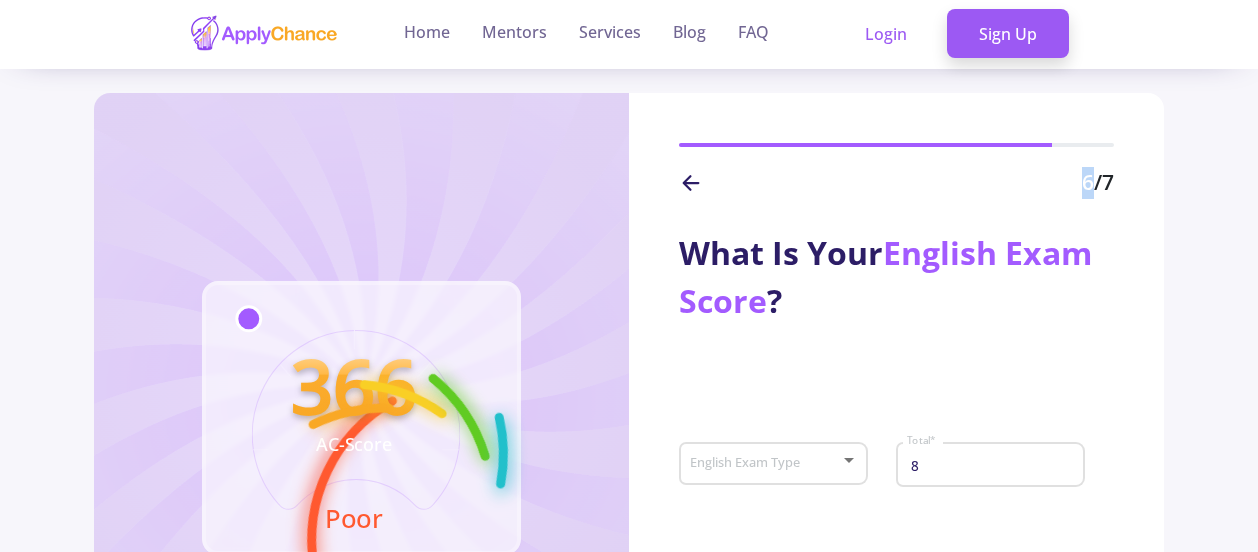 click 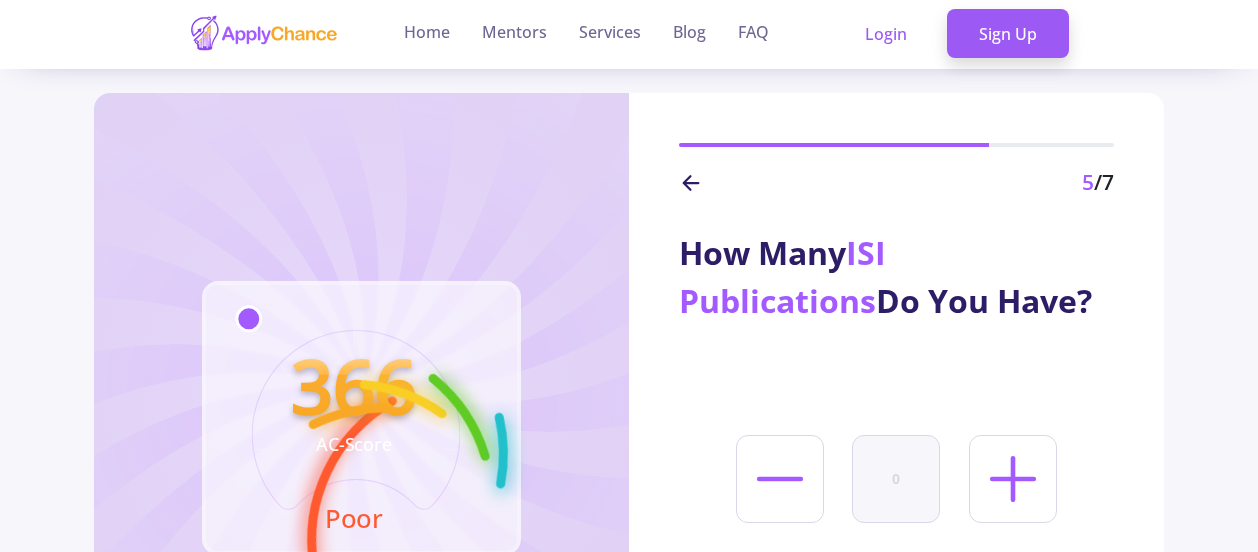 click 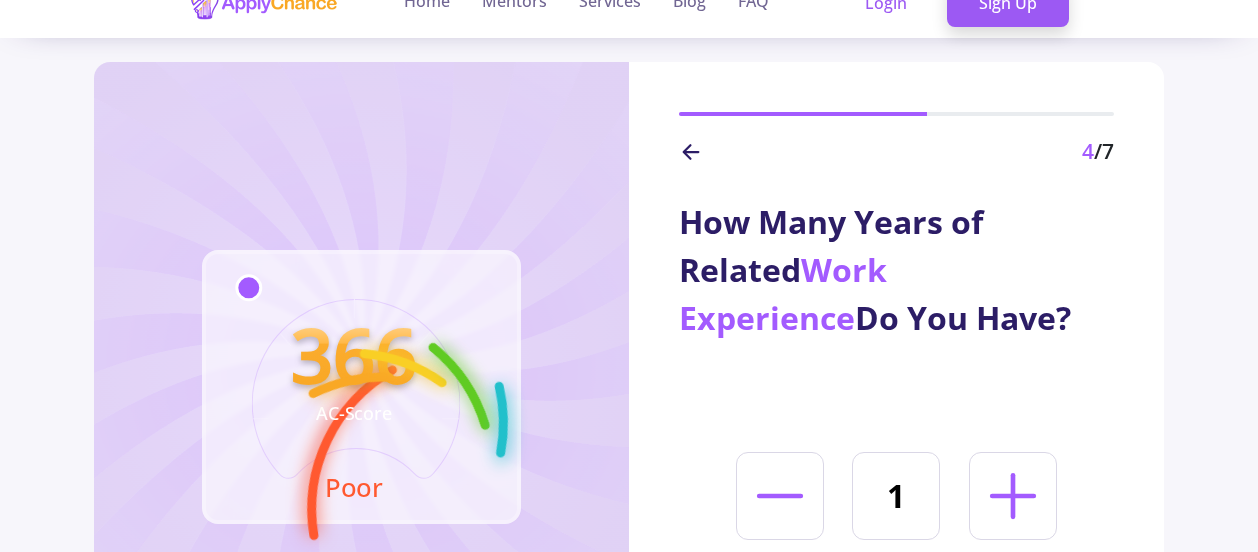 scroll, scrollTop: 81, scrollLeft: 0, axis: vertical 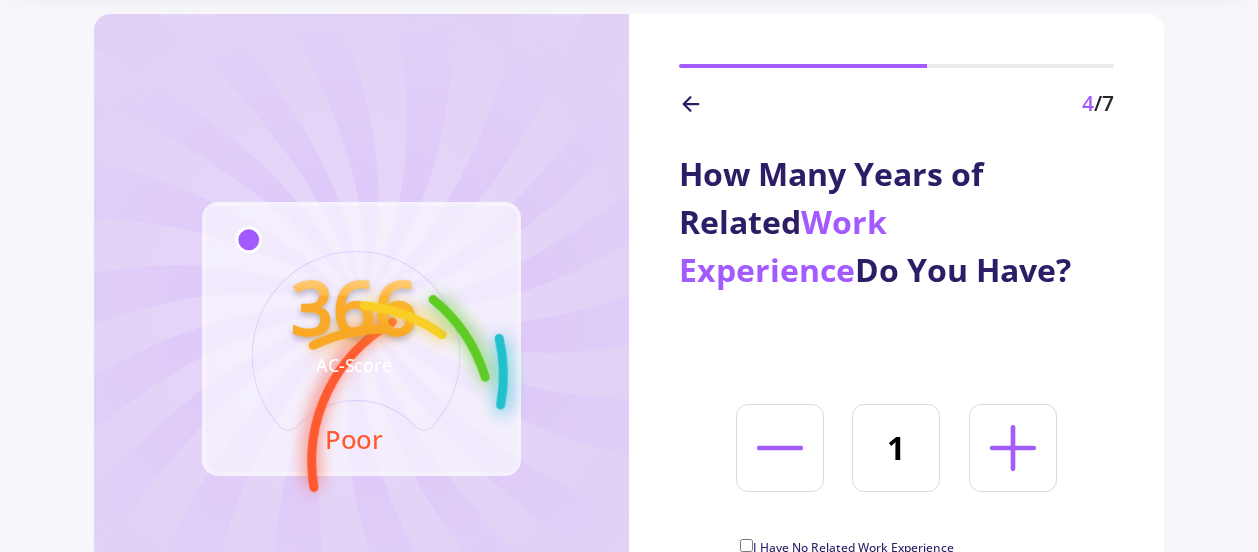 click 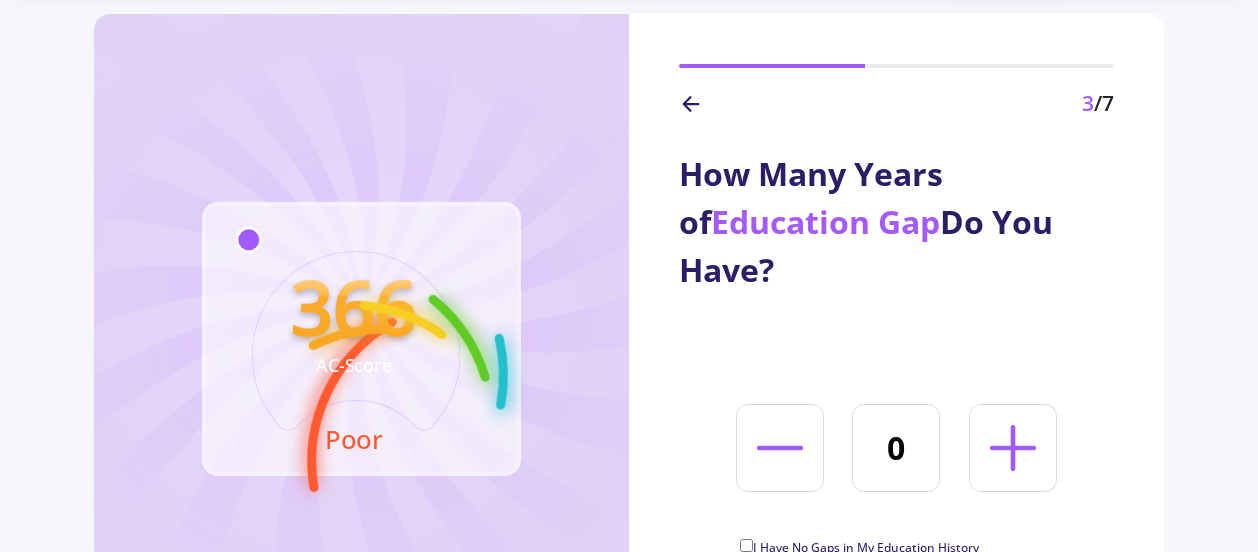 click on "3 /7" 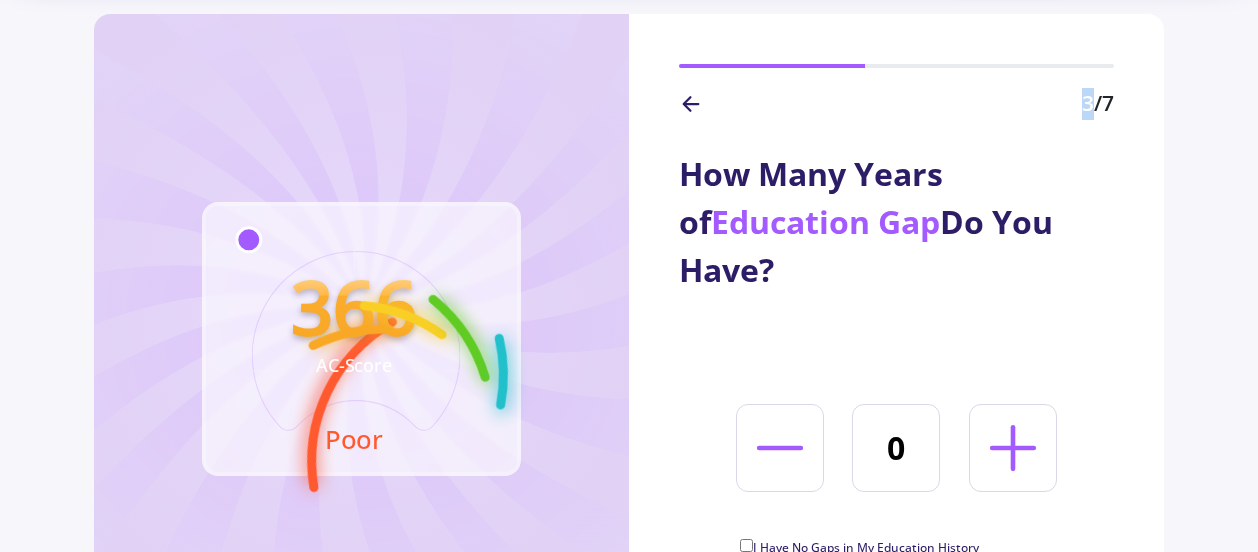 click 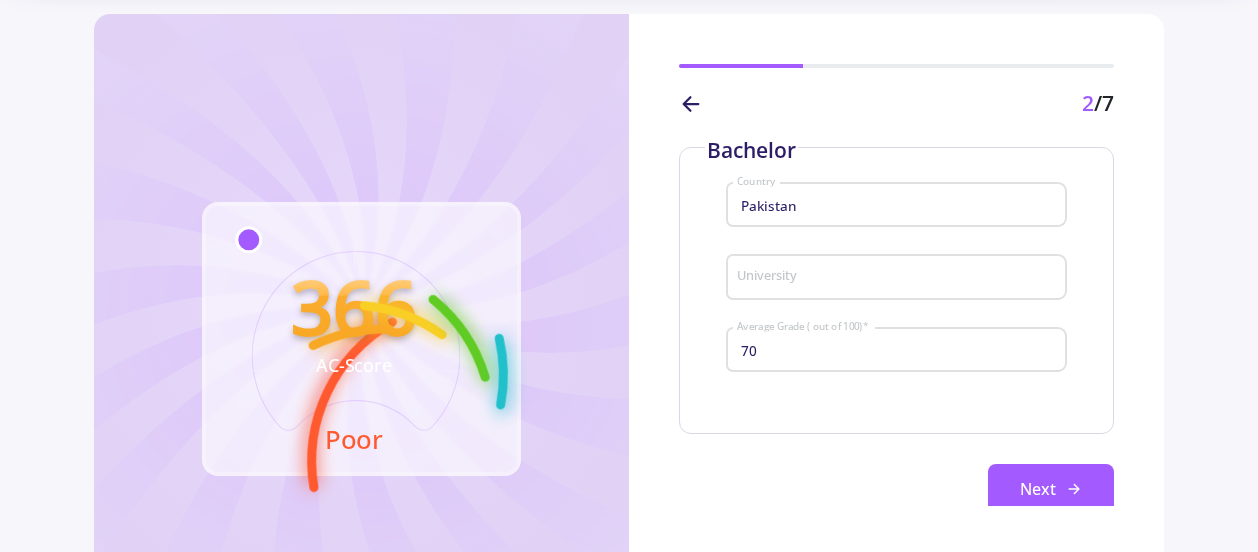 scroll, scrollTop: 162, scrollLeft: 0, axis: vertical 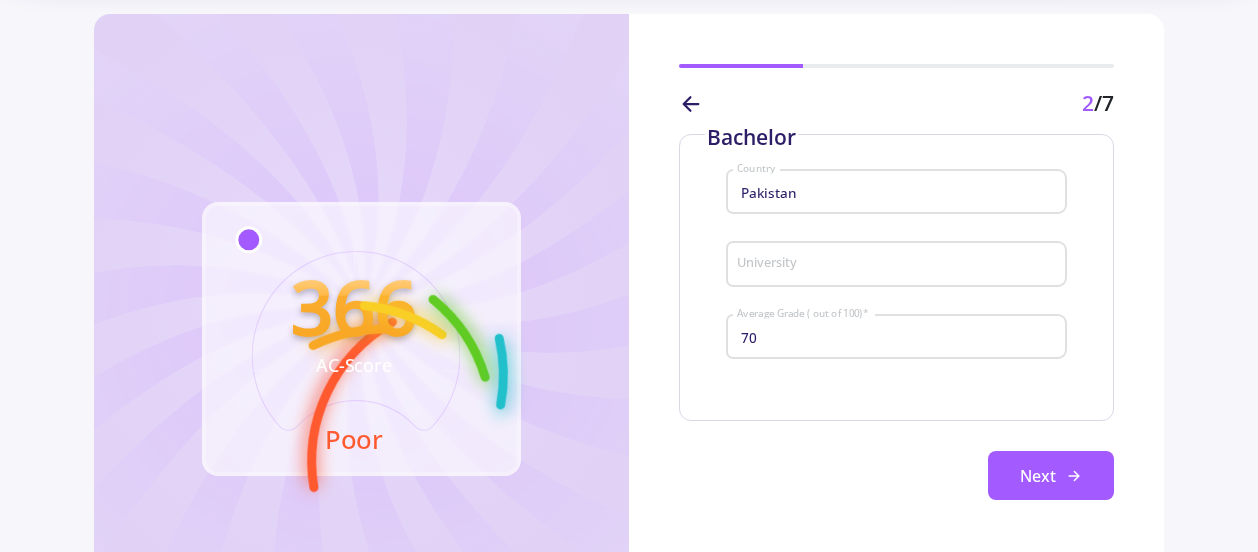 type on "[UNIVERSITY]" 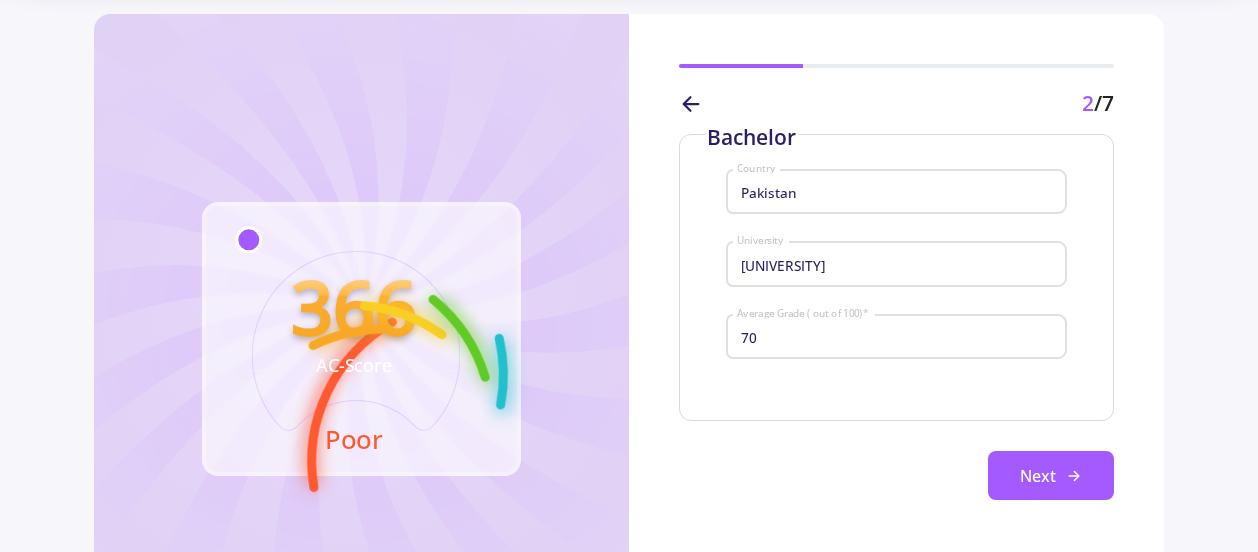 click on "70" at bounding box center (899, 338) 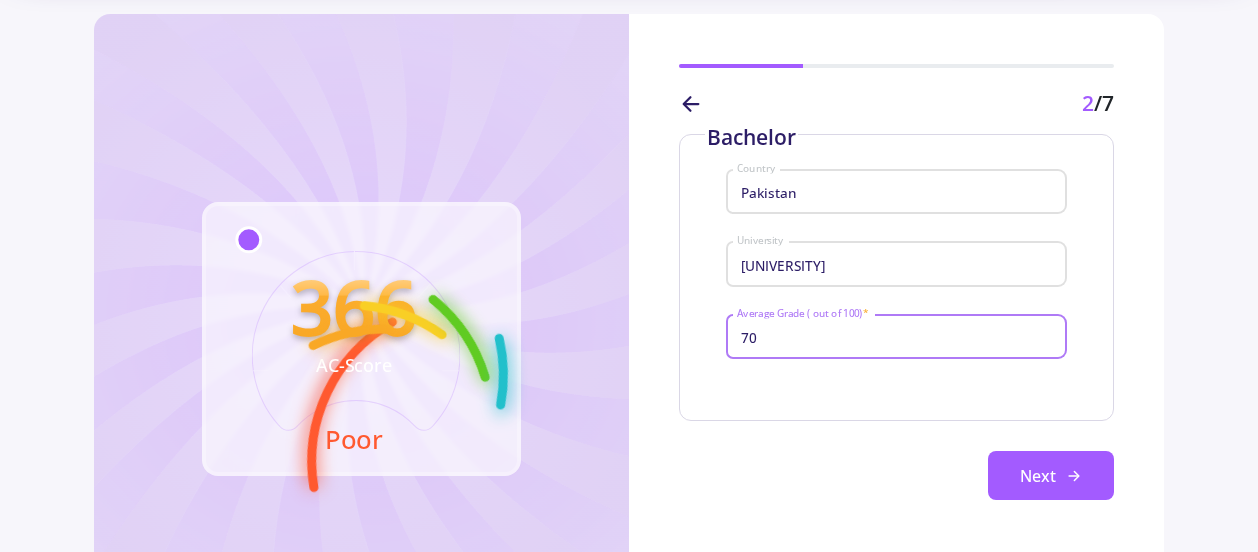 type on "7" 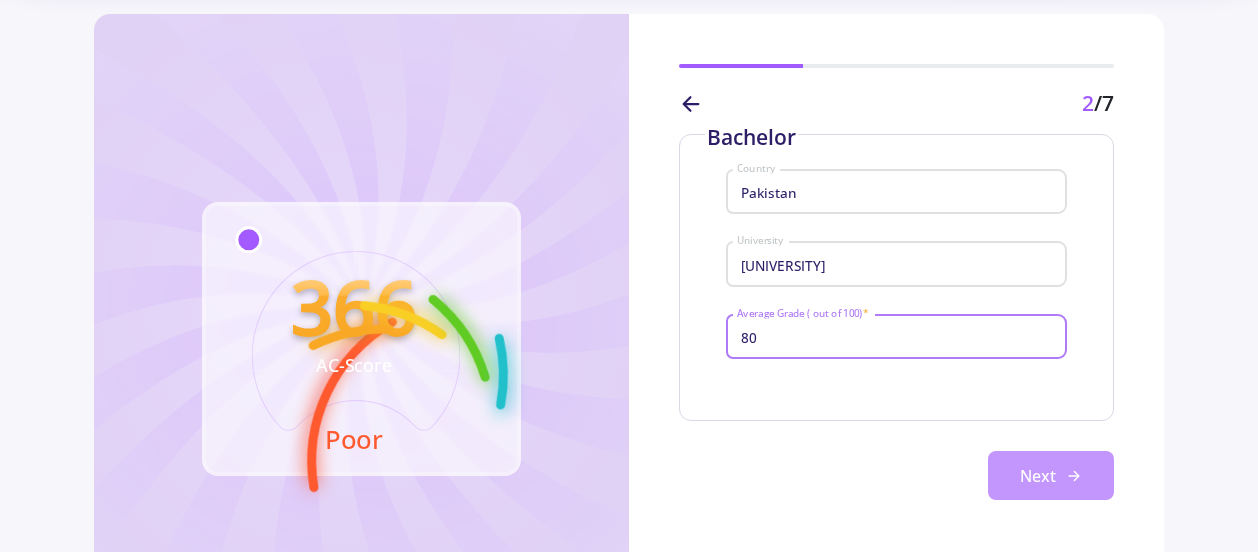 type on "80" 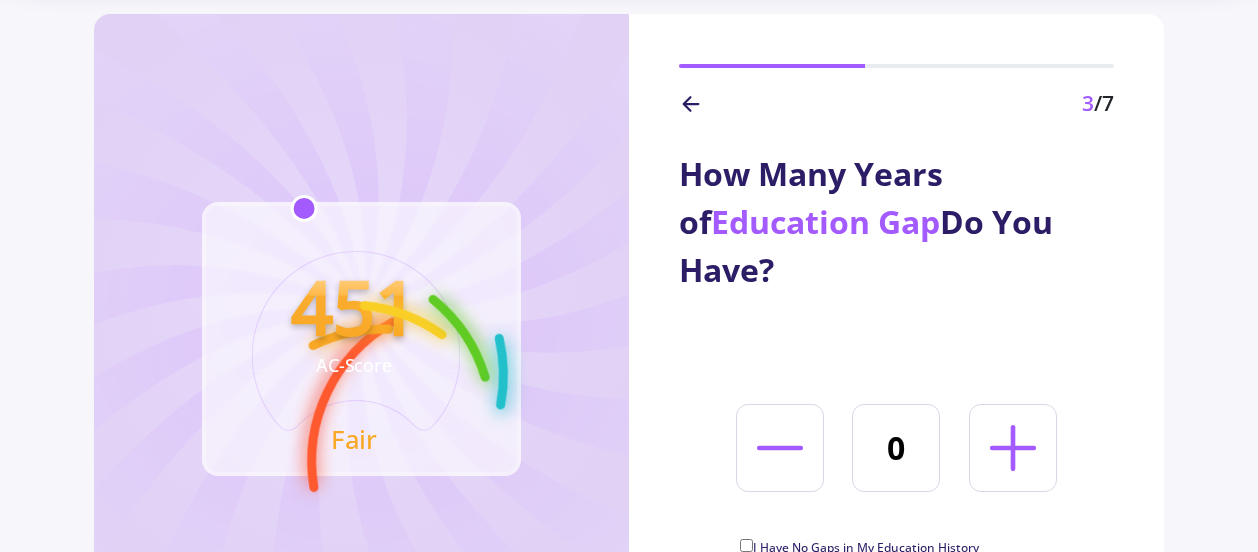 click 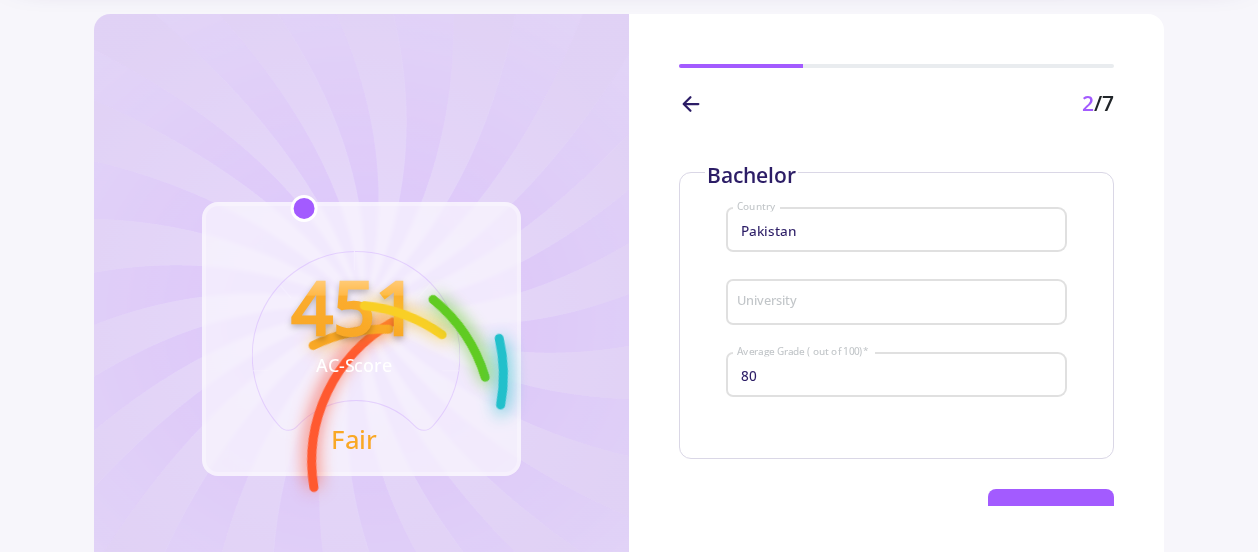 scroll, scrollTop: 134, scrollLeft: 0, axis: vertical 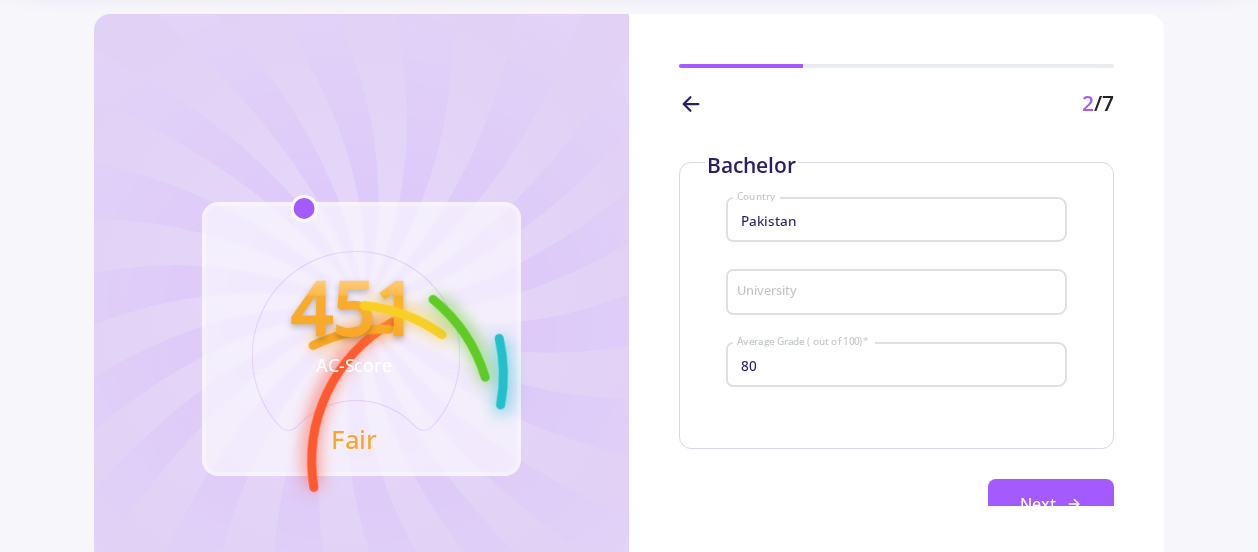type on "[UNIVERSITY]" 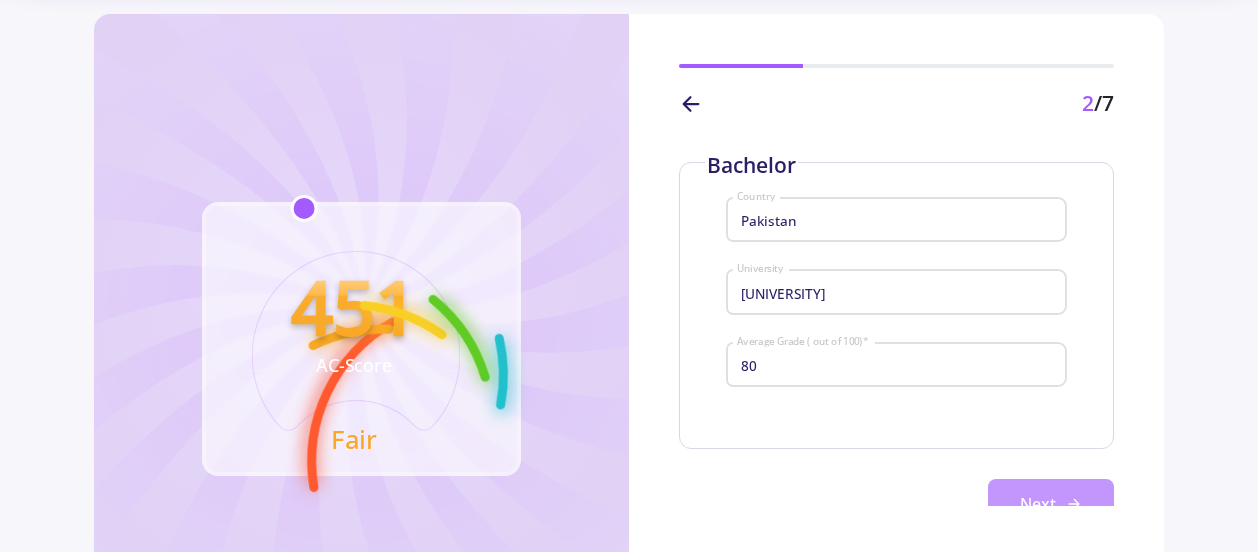 click on "Next" 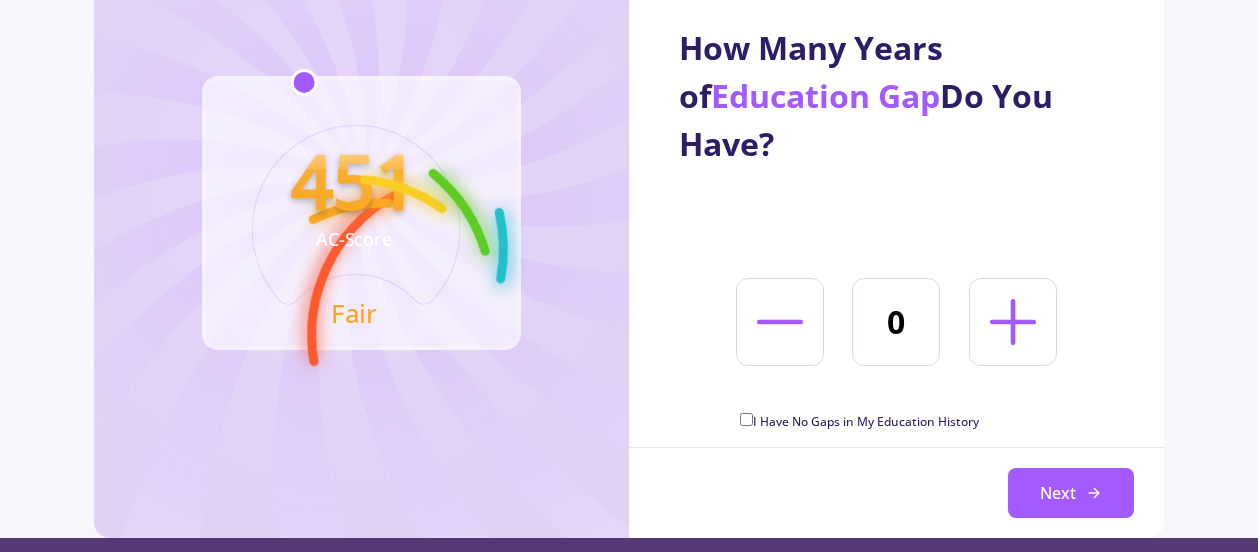 scroll, scrollTop: 213, scrollLeft: 0, axis: vertical 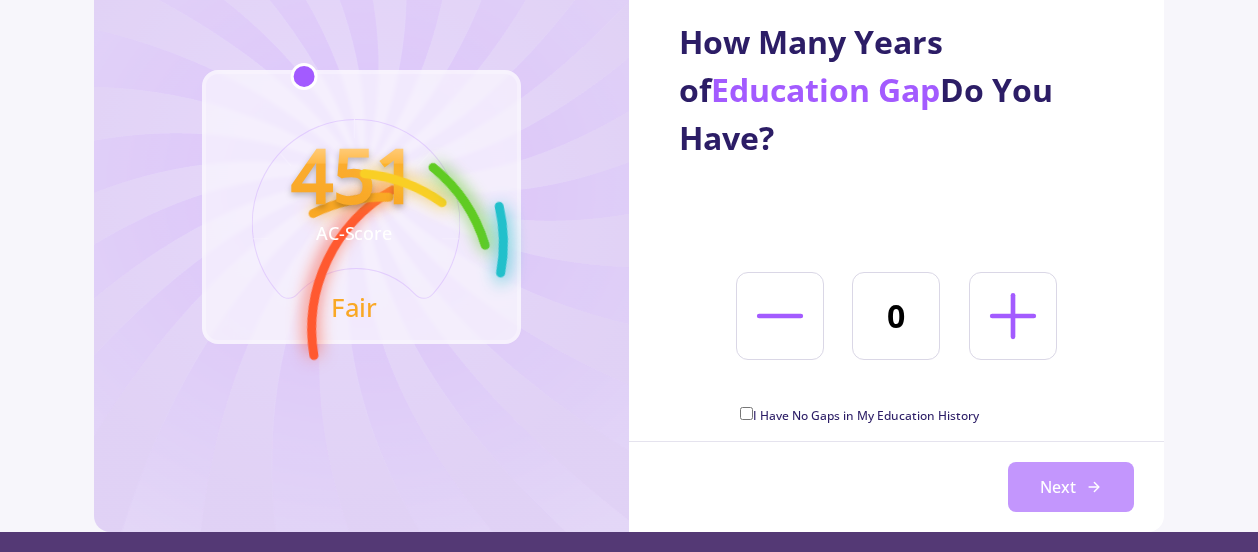 click on "Next" 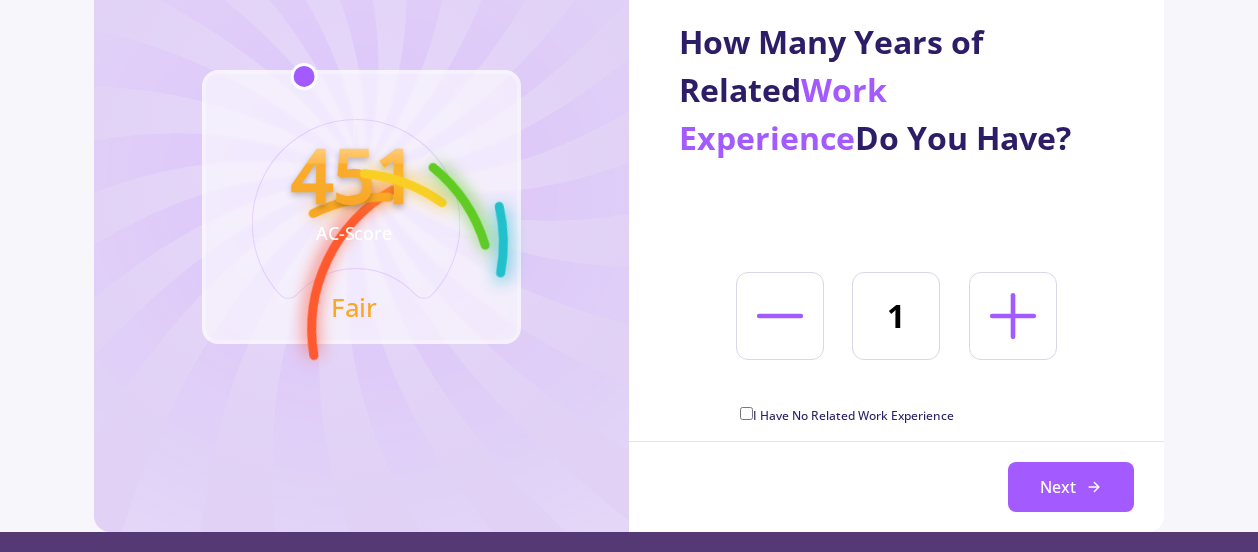 click on "Next" 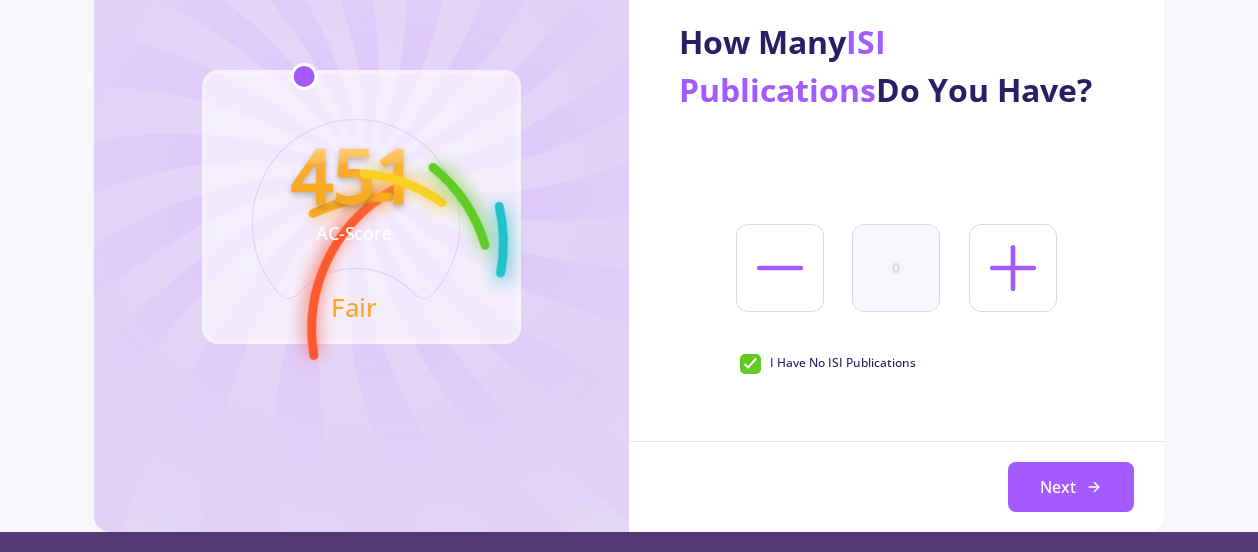 click 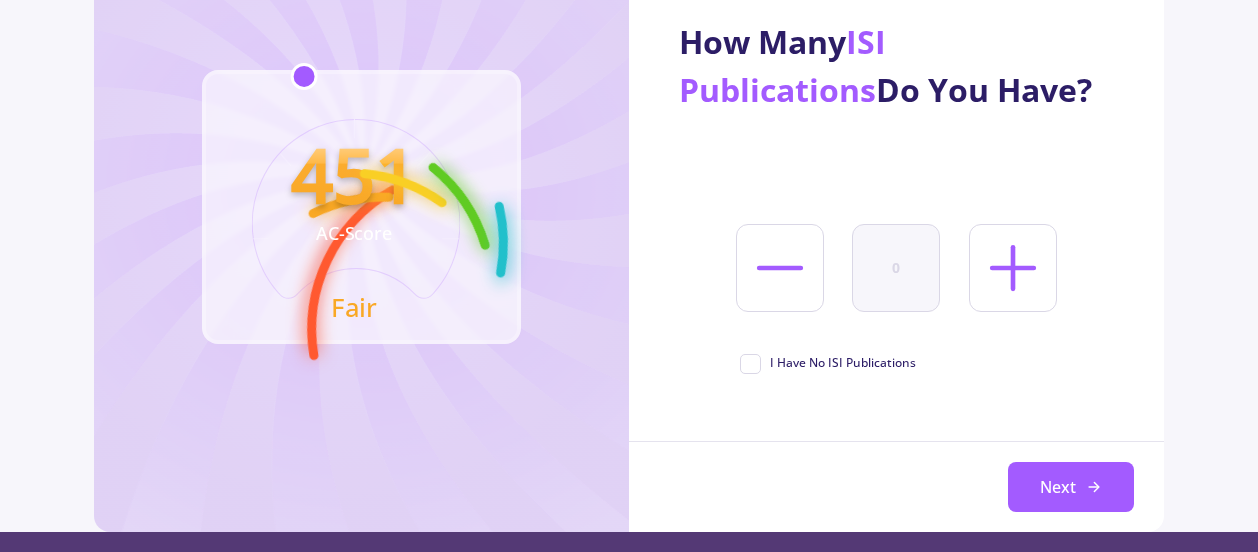 type on "1" 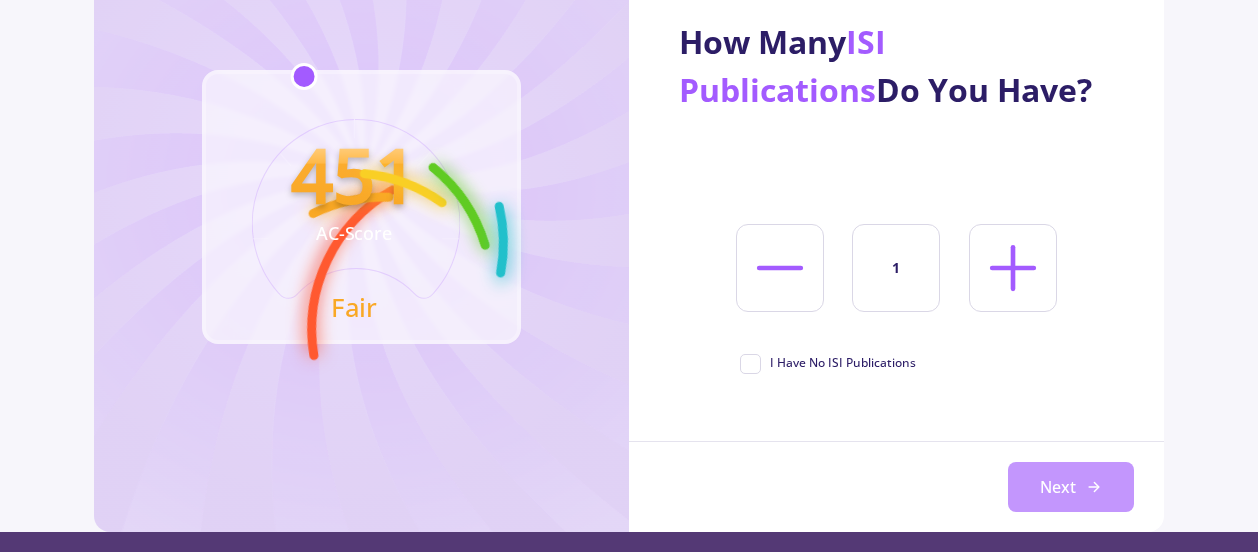 click on "Next" 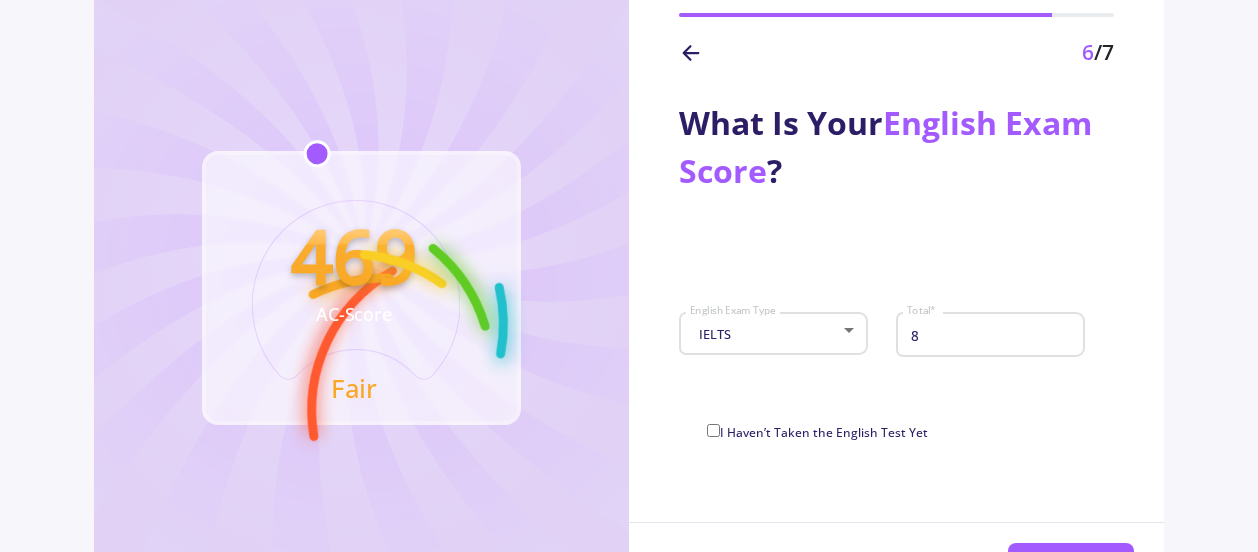 scroll, scrollTop: 131, scrollLeft: 0, axis: vertical 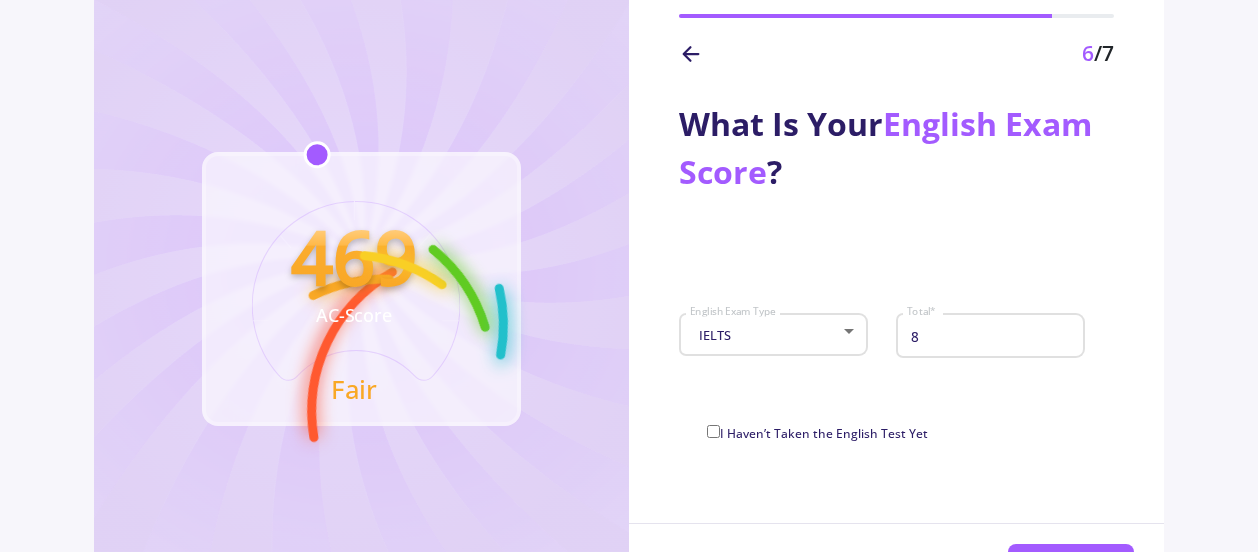 click on "6 /7" 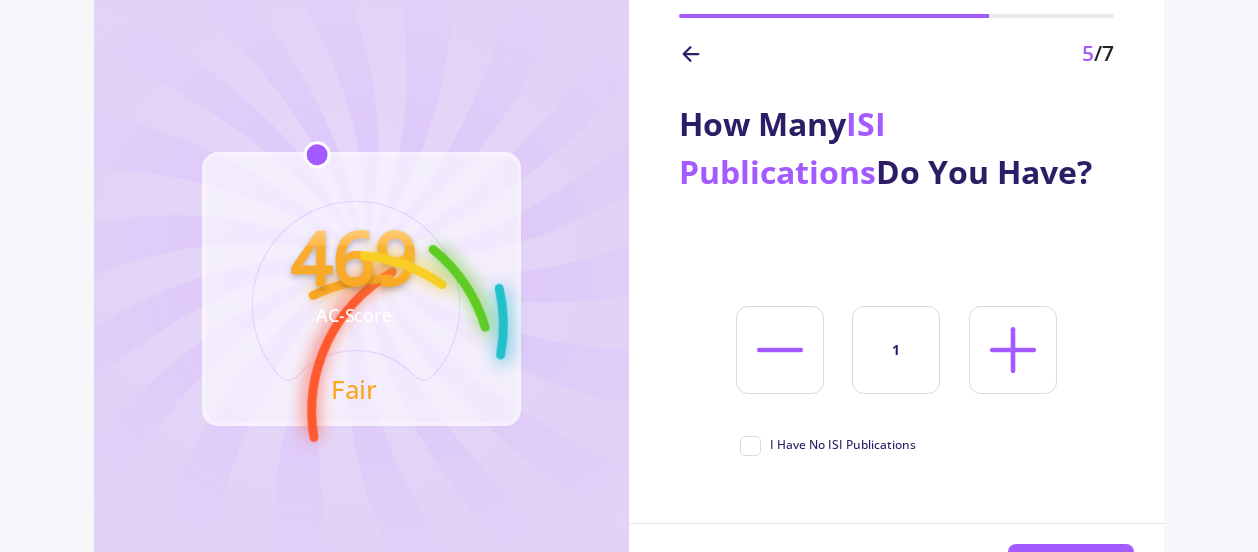 click 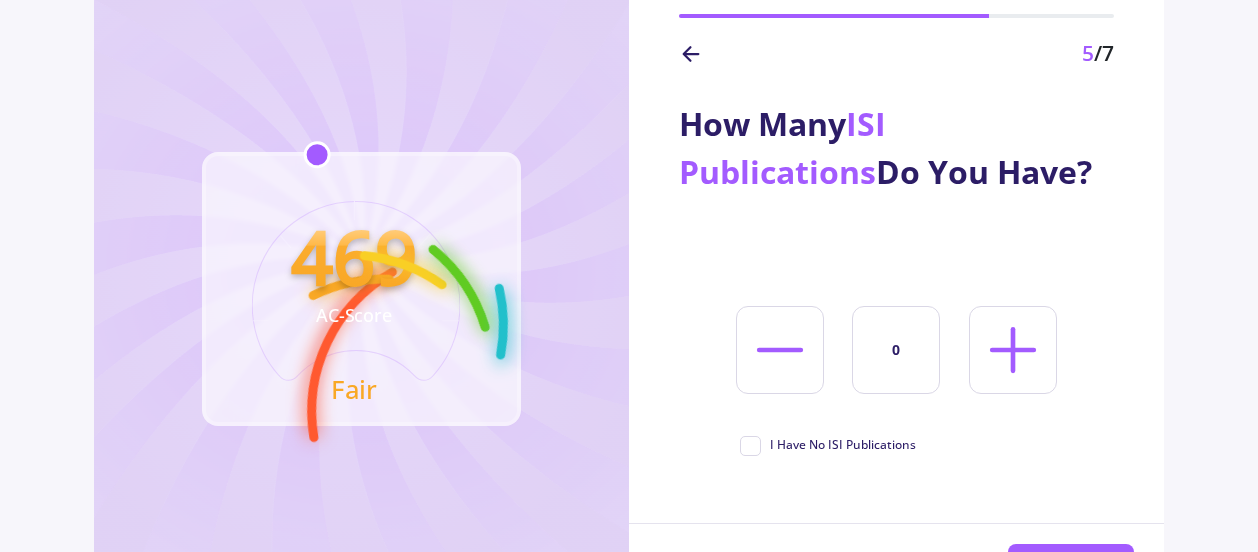 click on "I Have No ISI Publications" 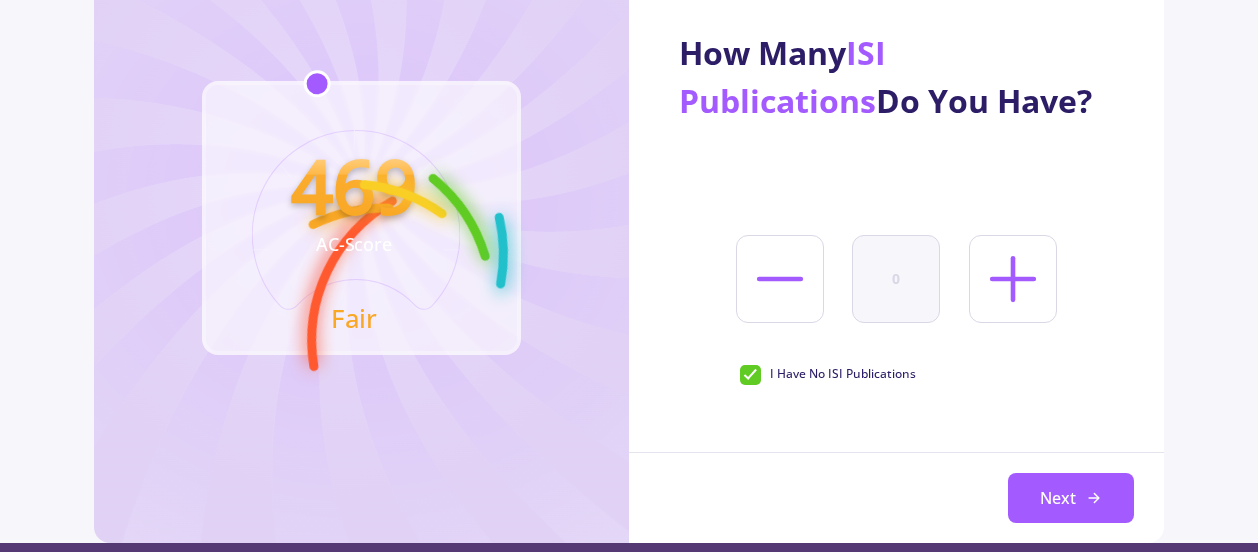 scroll, scrollTop: 208, scrollLeft: 0, axis: vertical 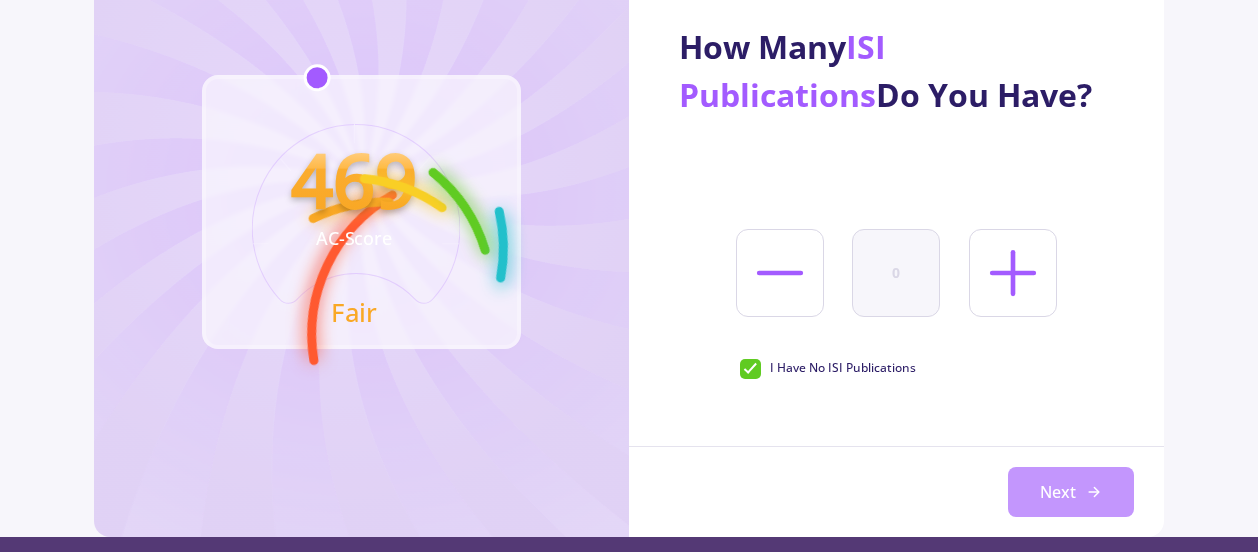 click on "Next" 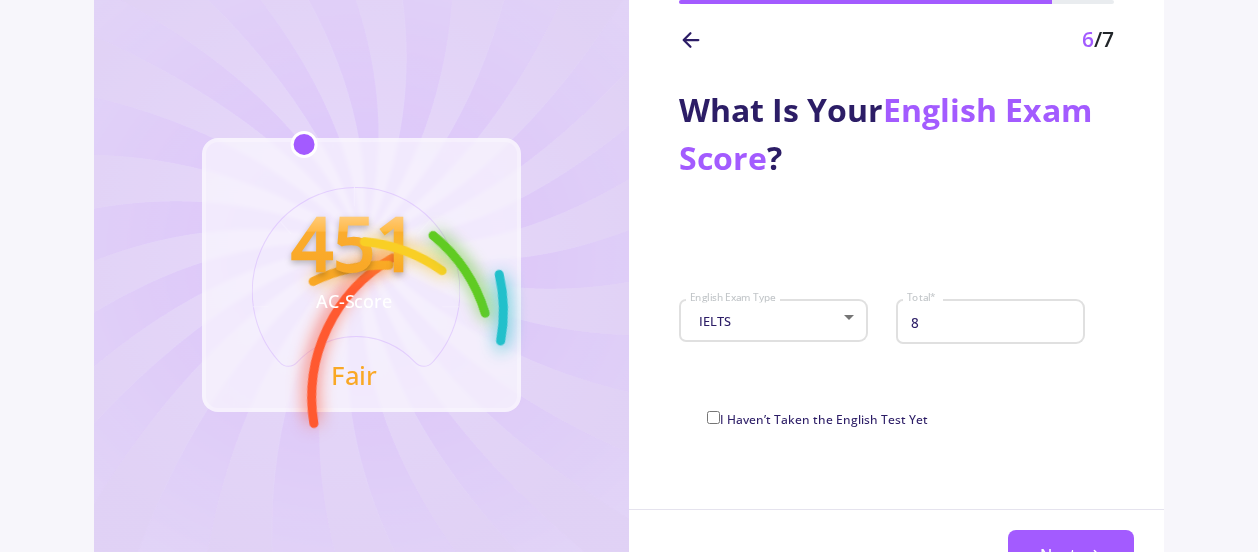 scroll, scrollTop: 146, scrollLeft: 0, axis: vertical 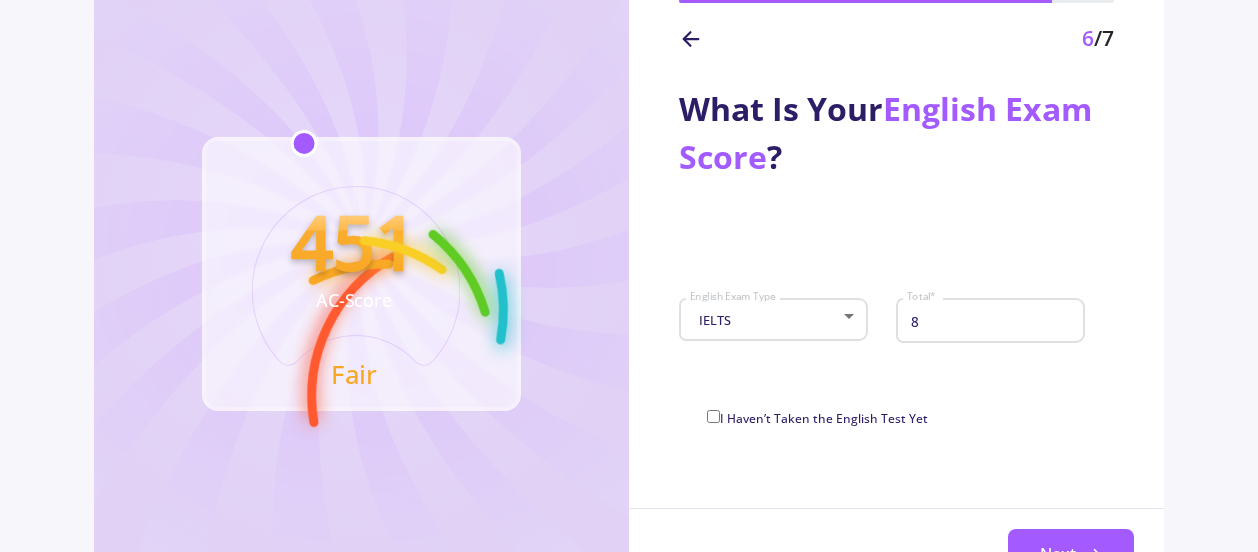 click on "8" at bounding box center (993, 321) 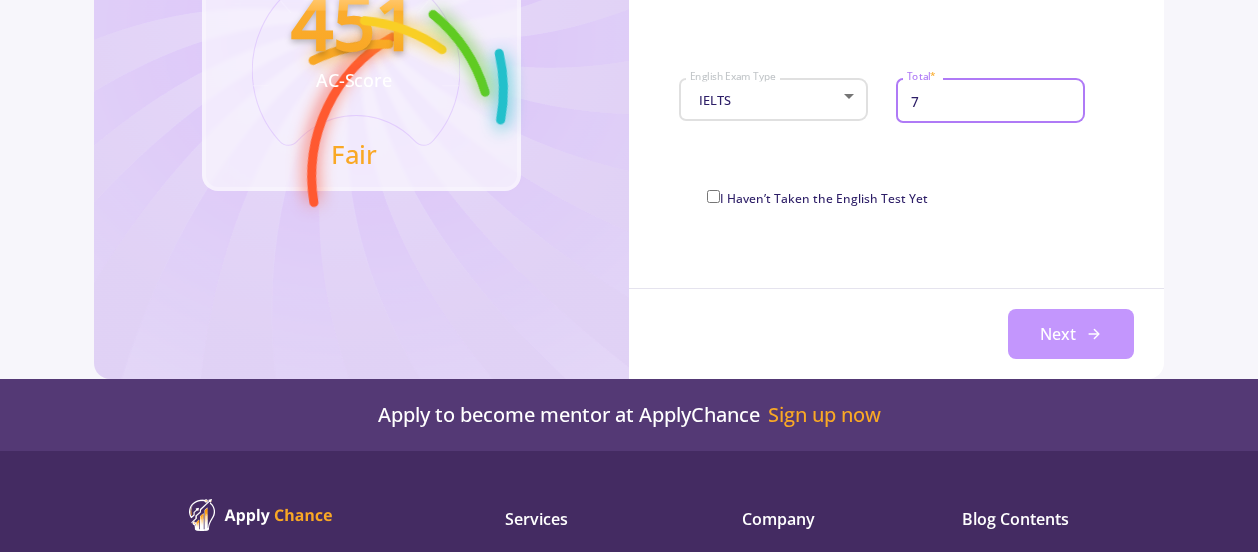 type on "7" 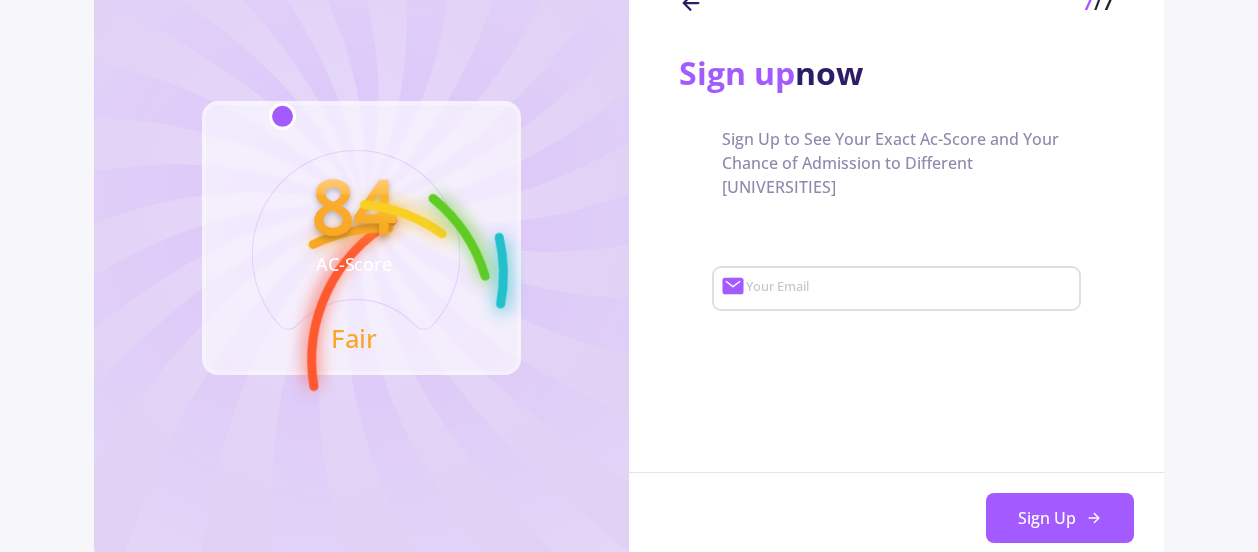 scroll, scrollTop: 179, scrollLeft: 0, axis: vertical 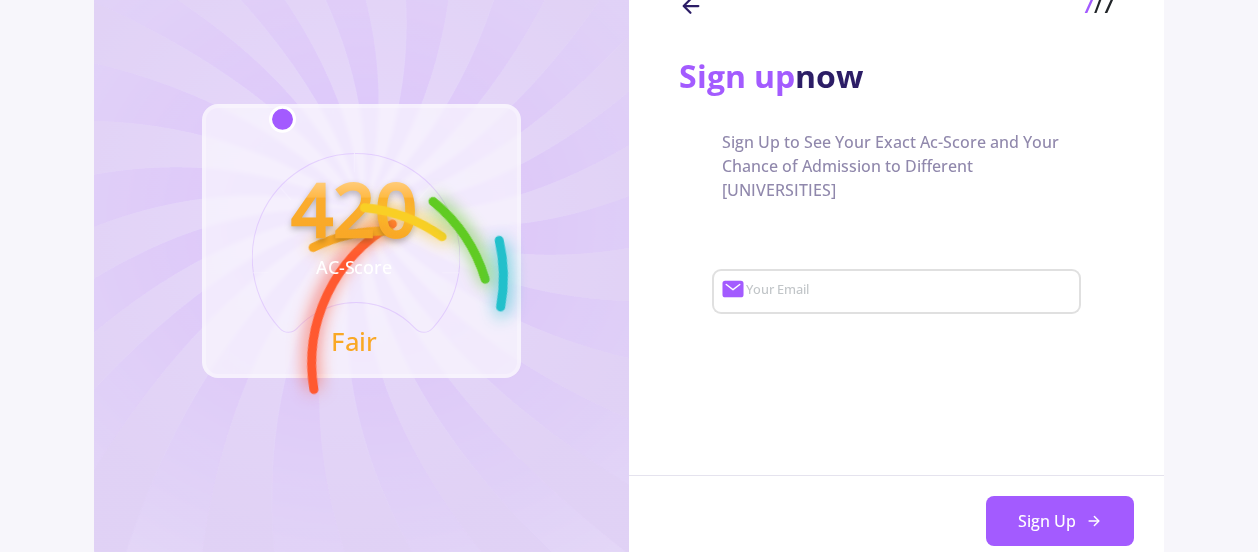 click on "7 /7" 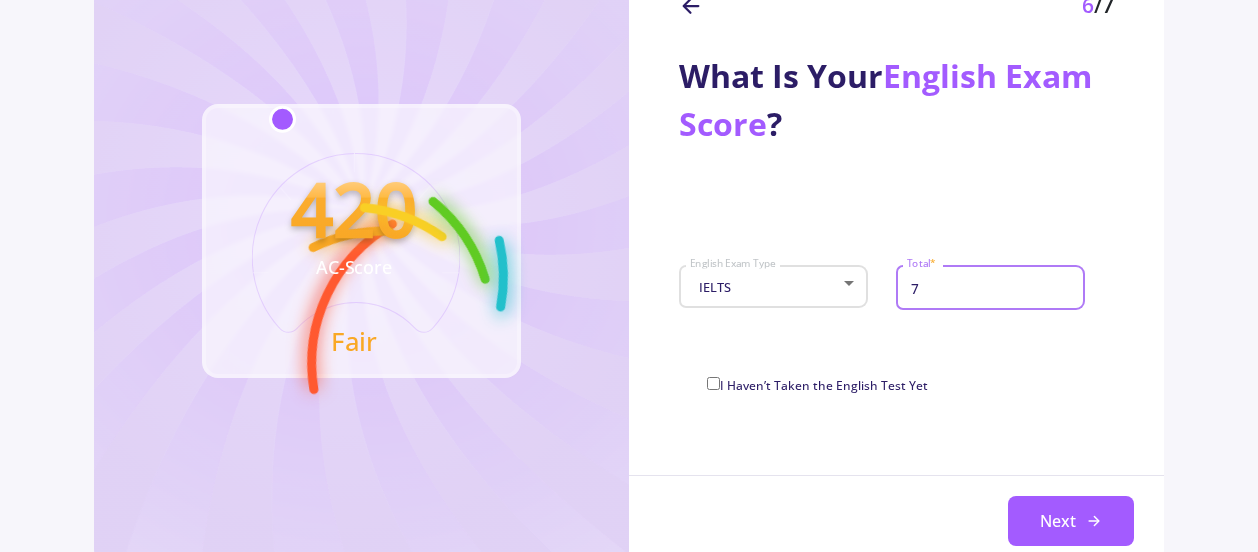 click on "7" at bounding box center [993, 288] 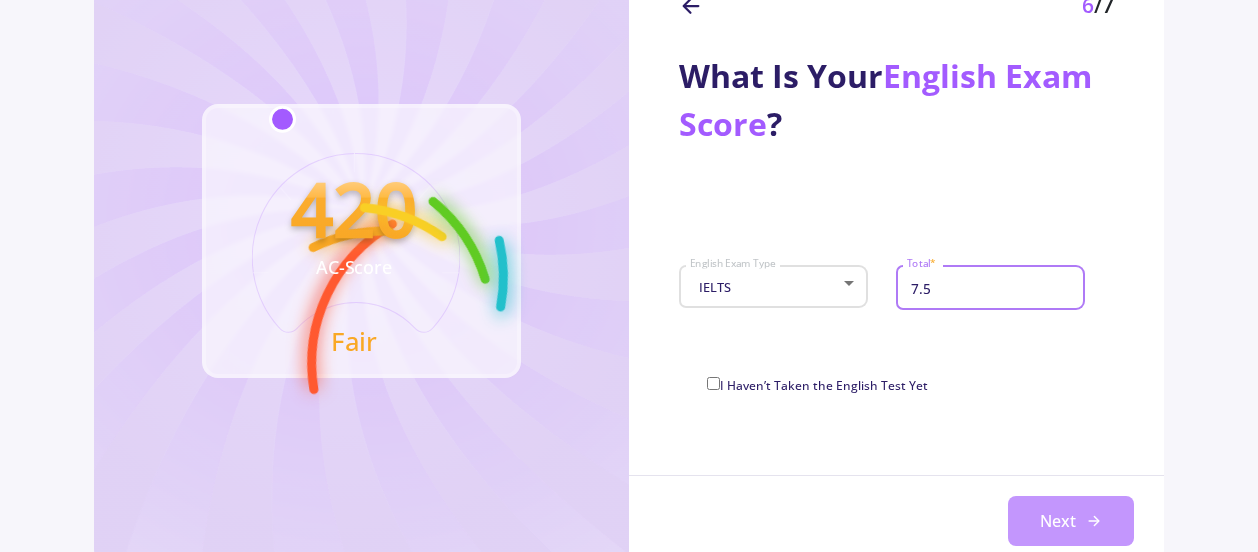 type on "7.5" 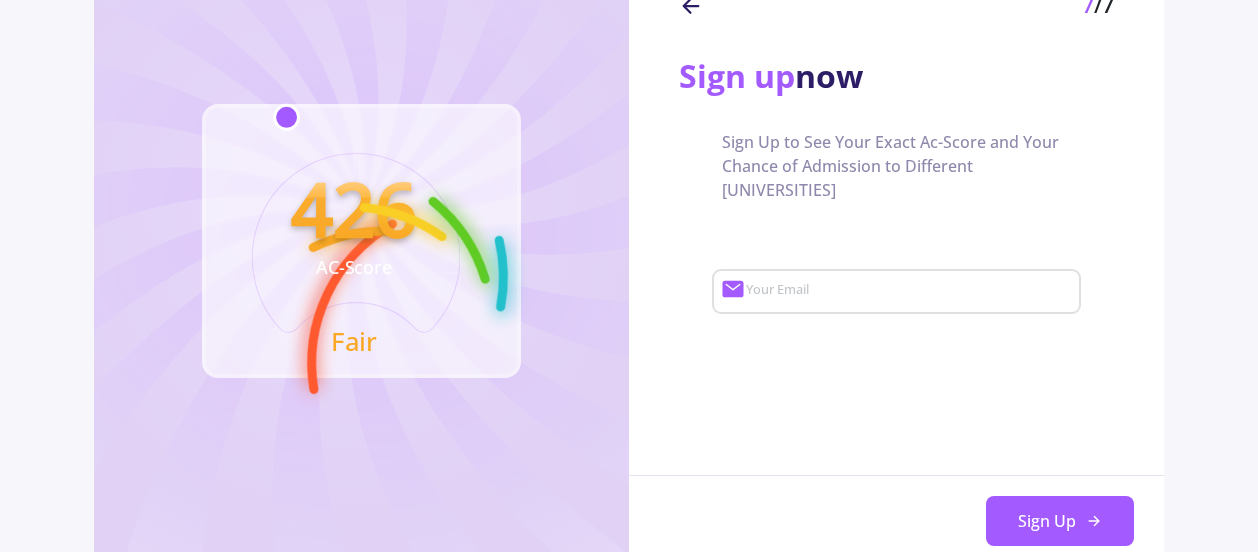 click 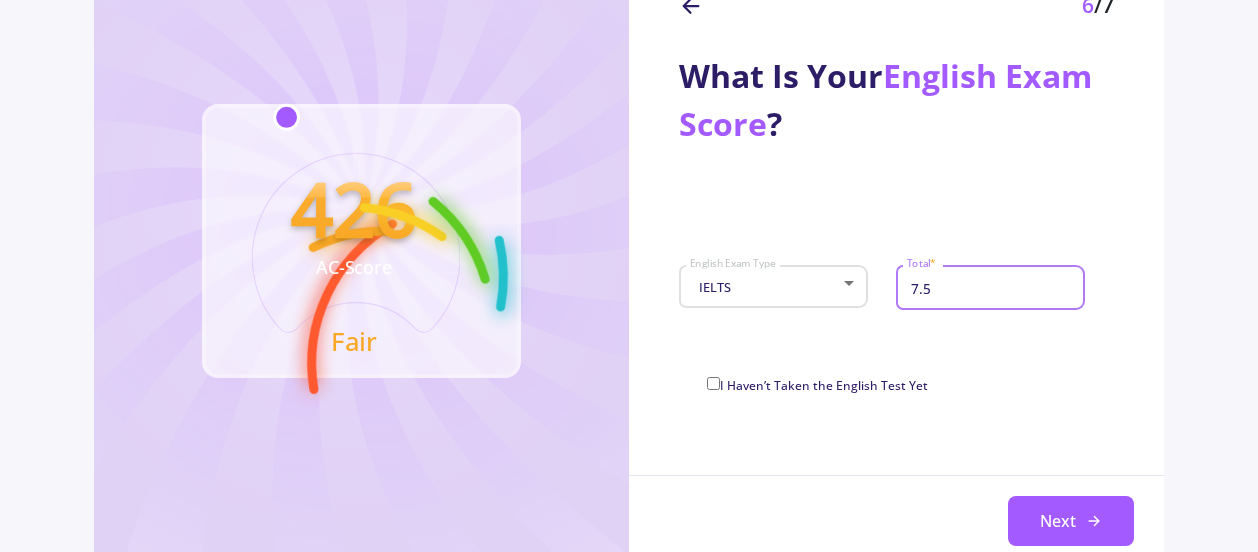 drag, startPoint x: 964, startPoint y: 295, endPoint x: 907, endPoint y: 287, distance: 57.558666 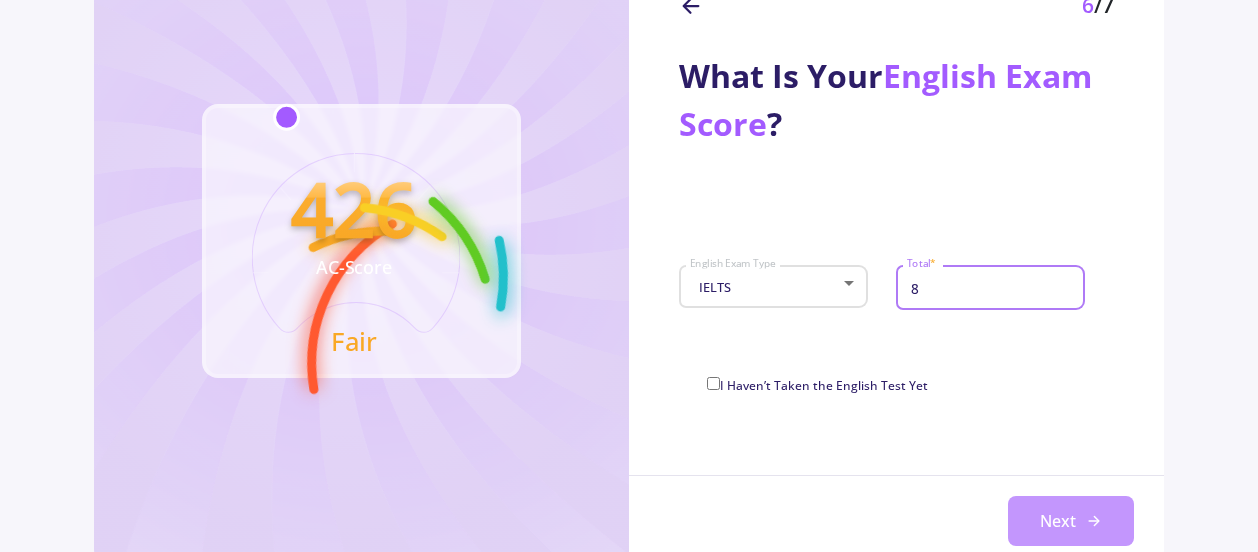 type on "8" 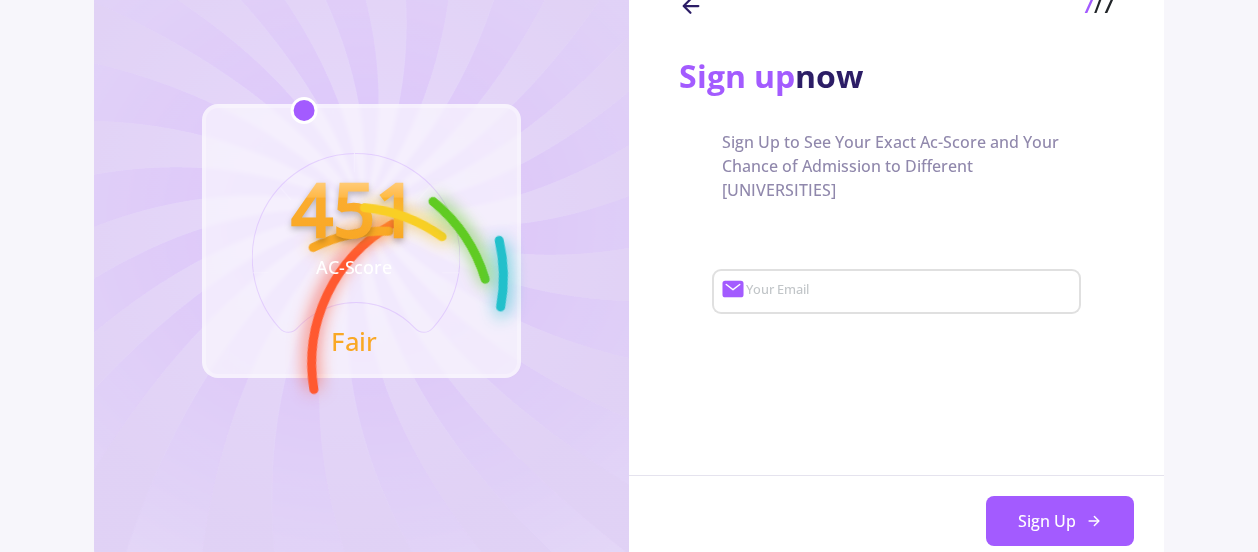 scroll, scrollTop: 53, scrollLeft: 0, axis: vertical 